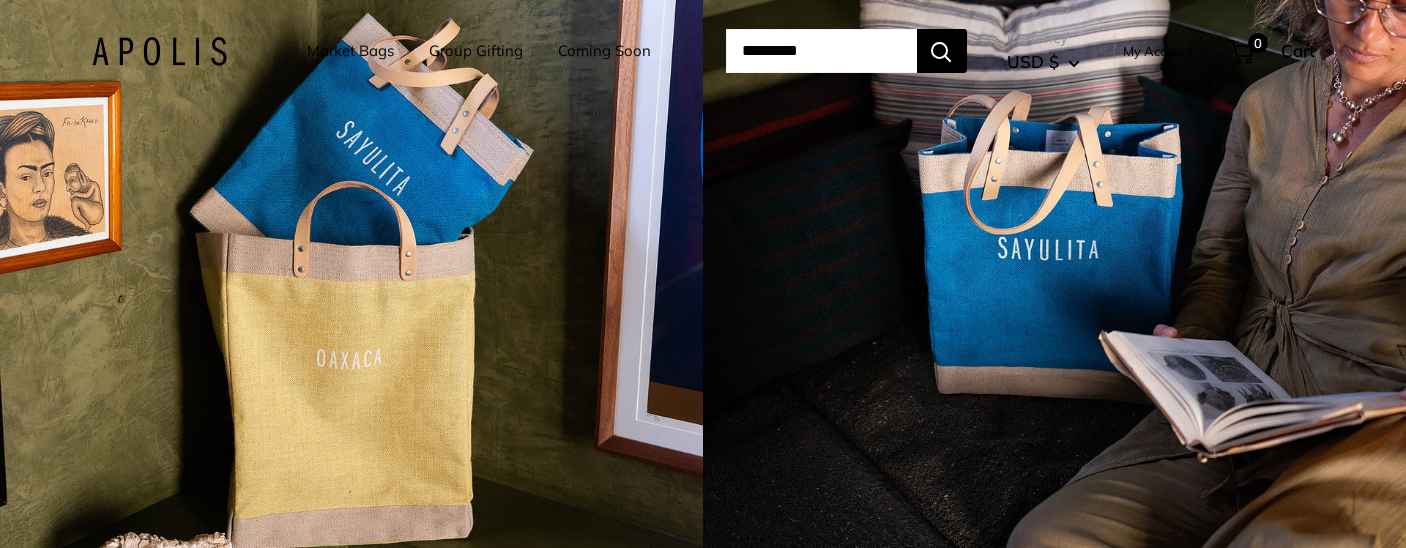 scroll, scrollTop: 0, scrollLeft: 0, axis: both 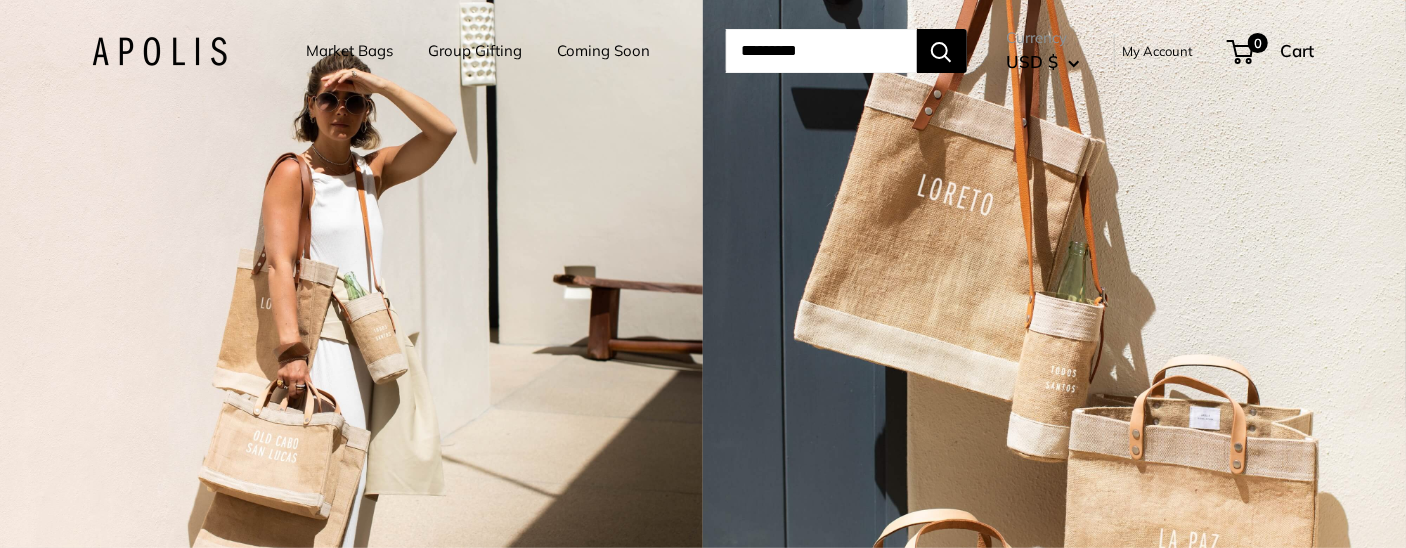 click at bounding box center (351, 274) 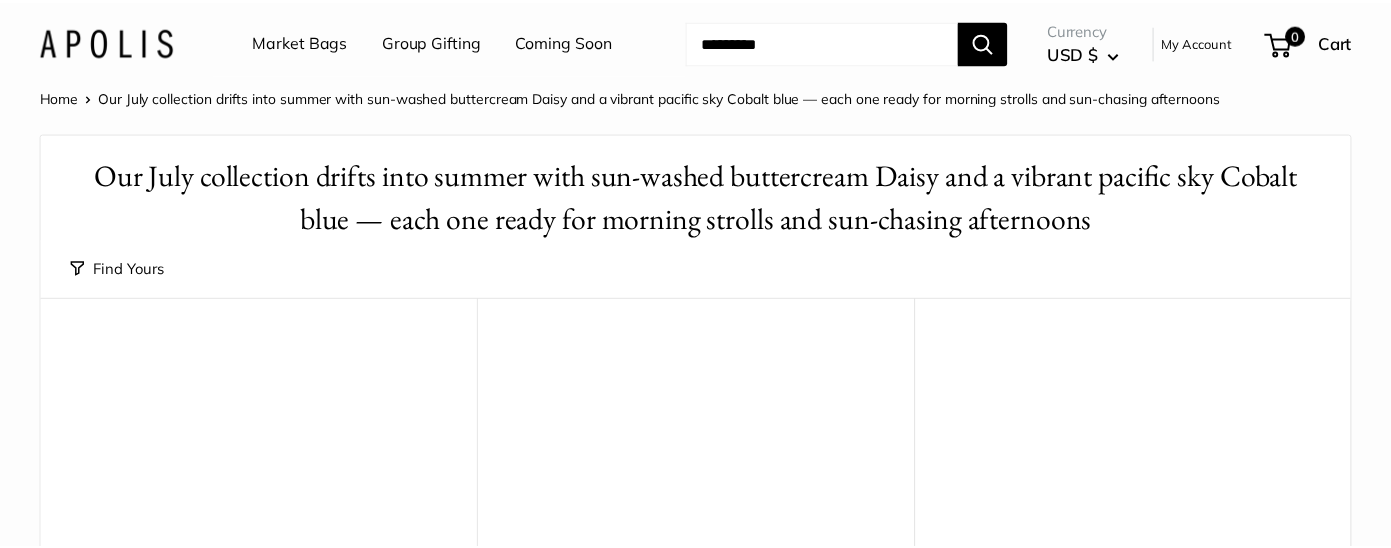scroll, scrollTop: 0, scrollLeft: 0, axis: both 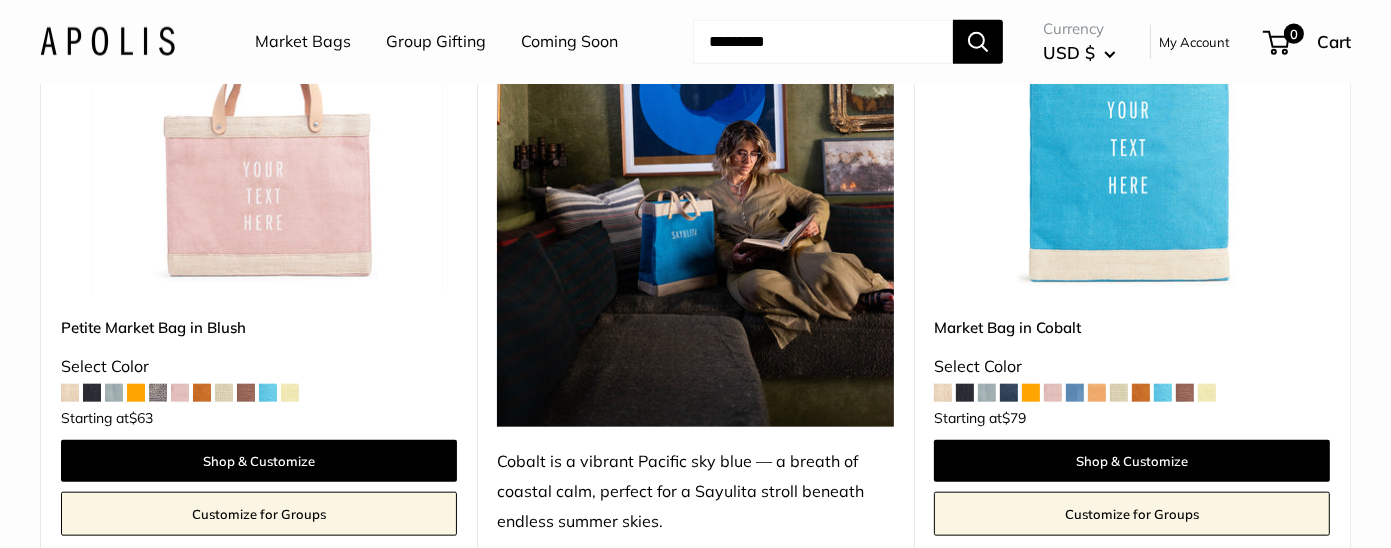click at bounding box center [180, 393] 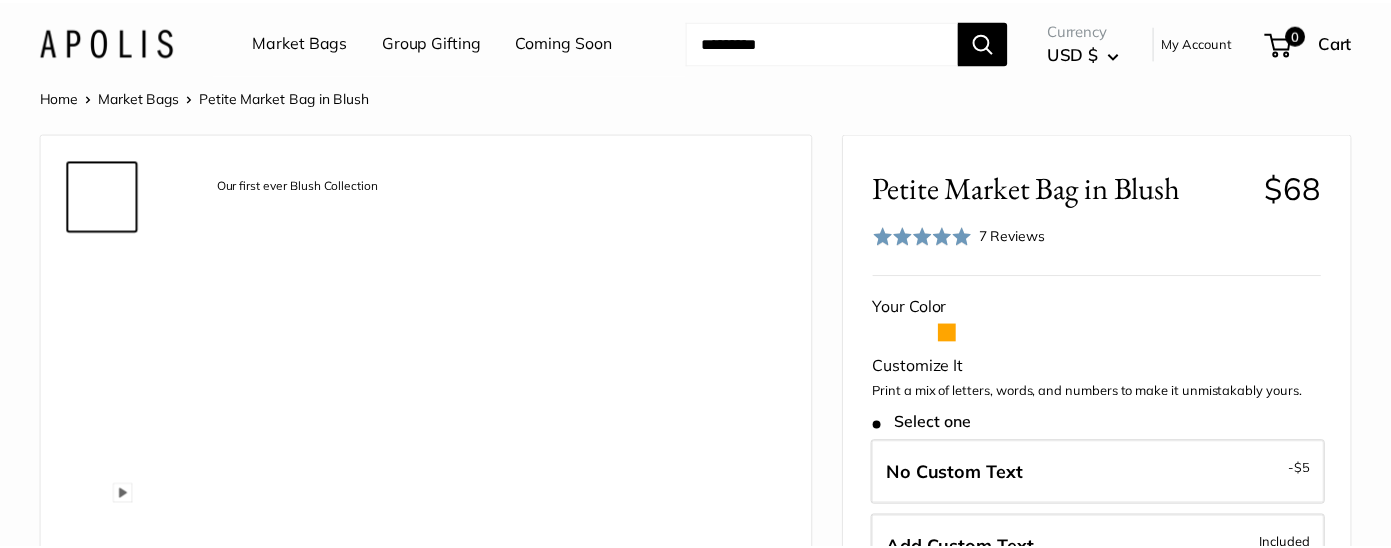 scroll, scrollTop: 0, scrollLeft: 0, axis: both 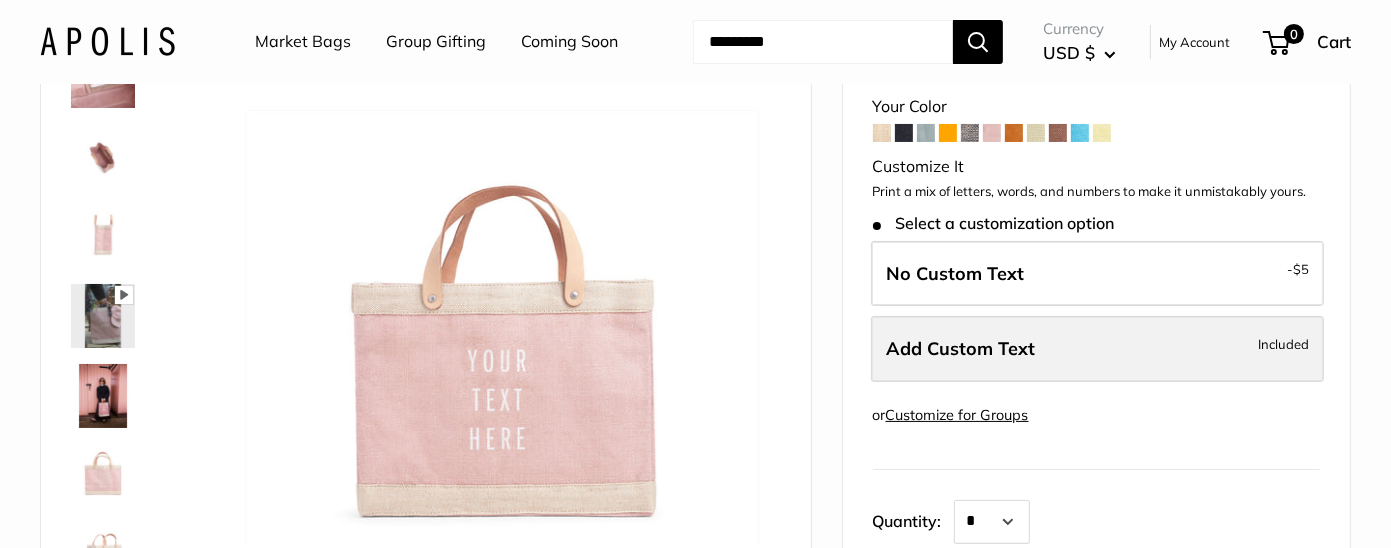 click on "Included" at bounding box center [1283, 344] 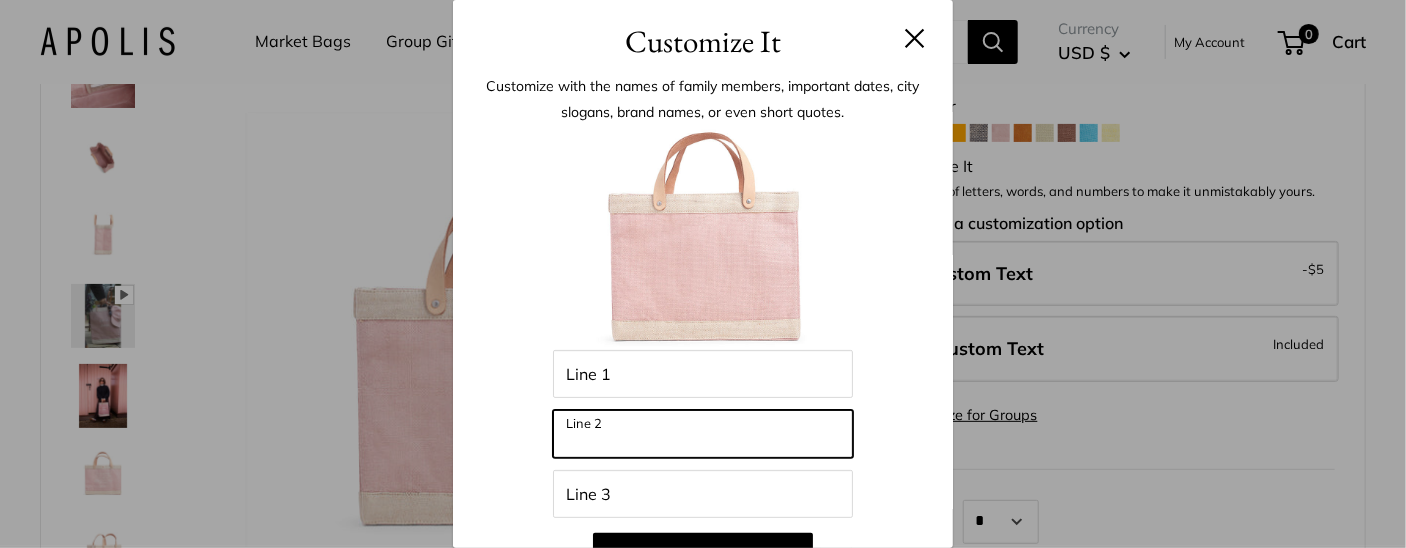 click on "Line 2" at bounding box center [703, 434] 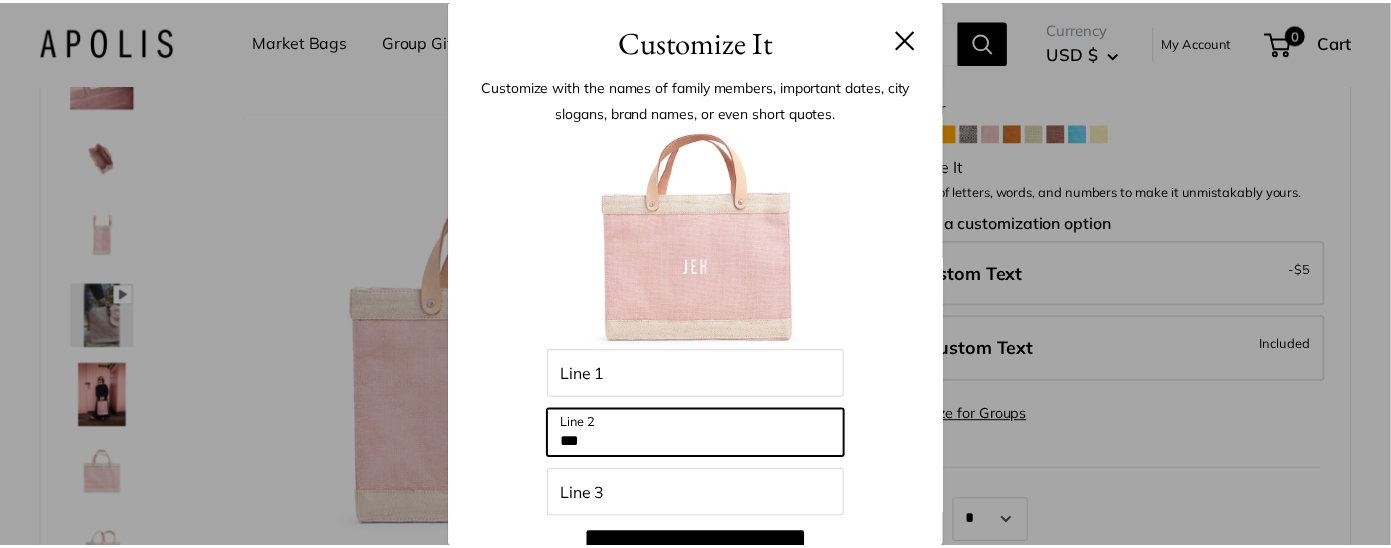 scroll, scrollTop: 100, scrollLeft: 0, axis: vertical 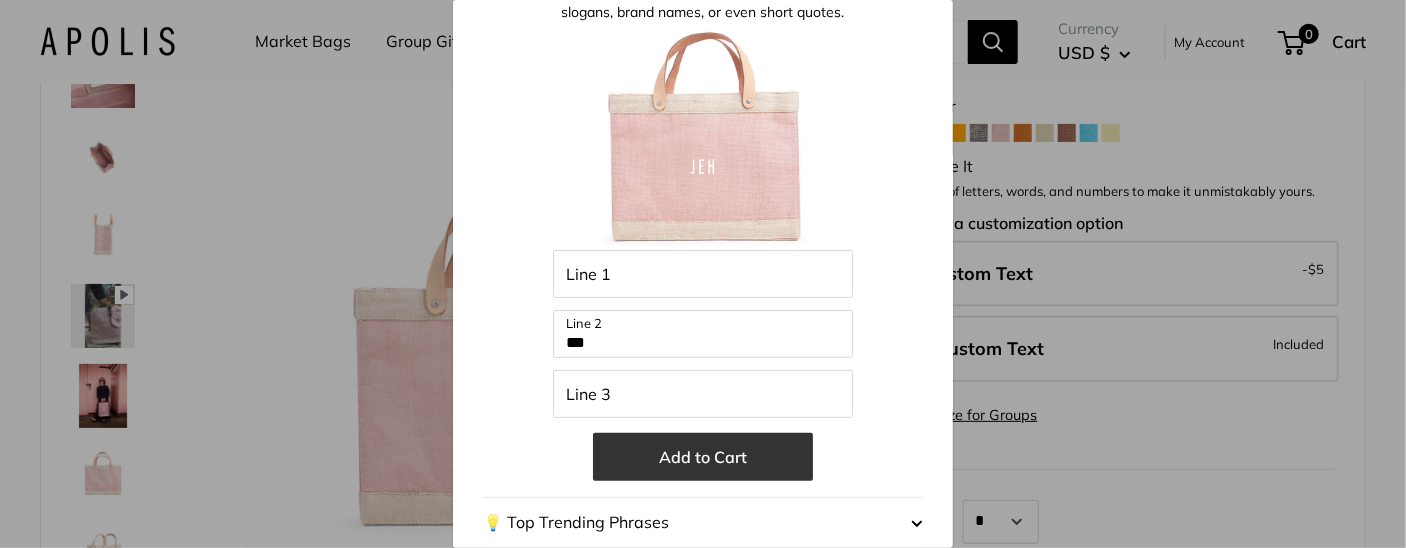 click on "Add to Cart" at bounding box center (703, 457) 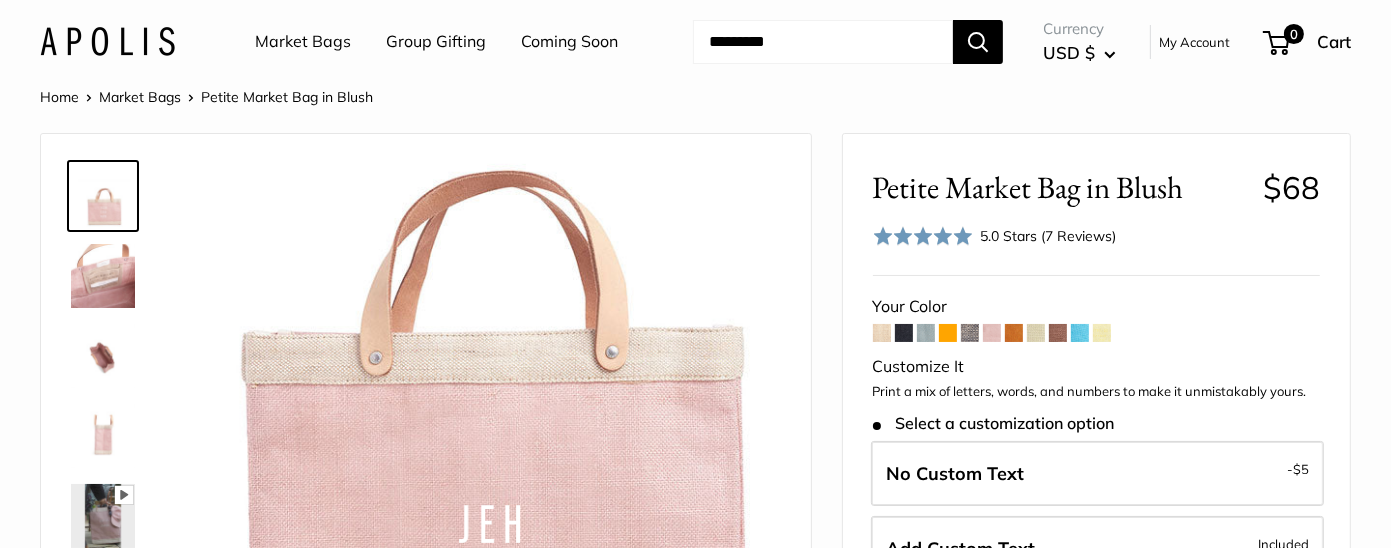 scroll, scrollTop: 300, scrollLeft: 0, axis: vertical 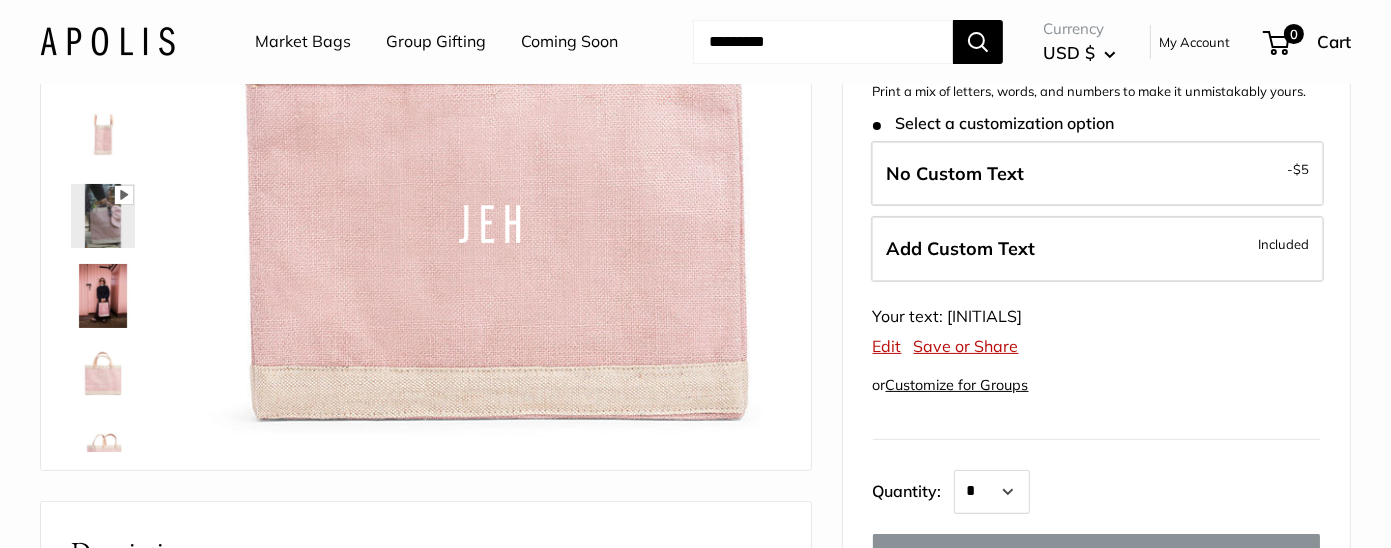 click on "Edit" at bounding box center [887, 346] 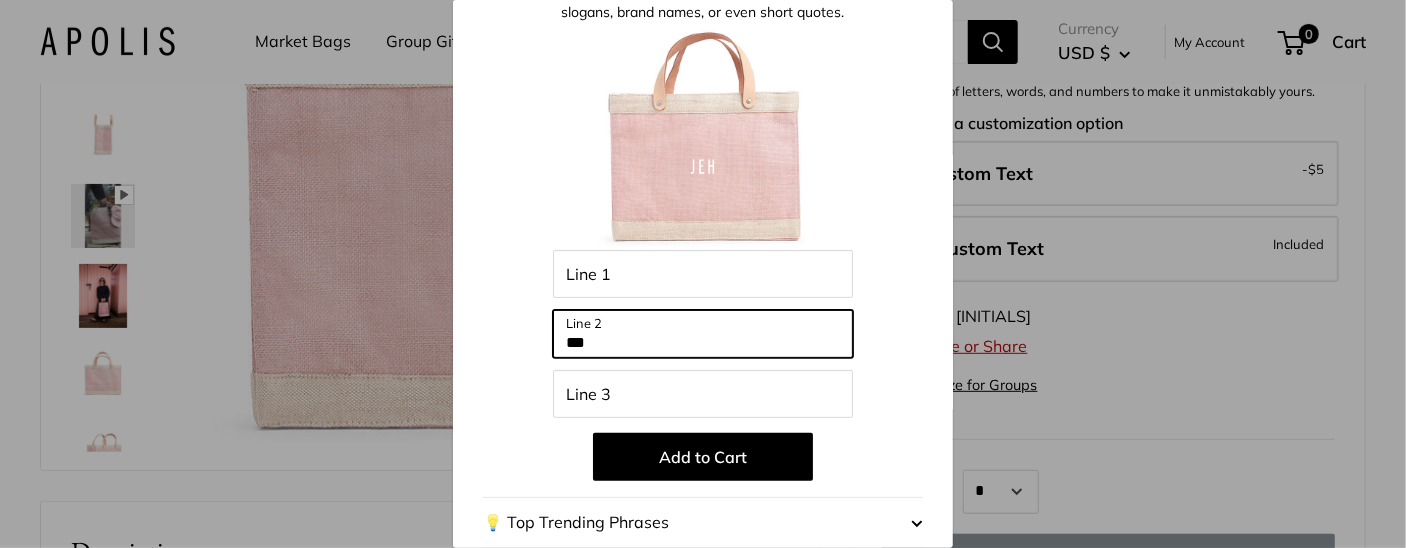 click on "***" at bounding box center [703, 334] 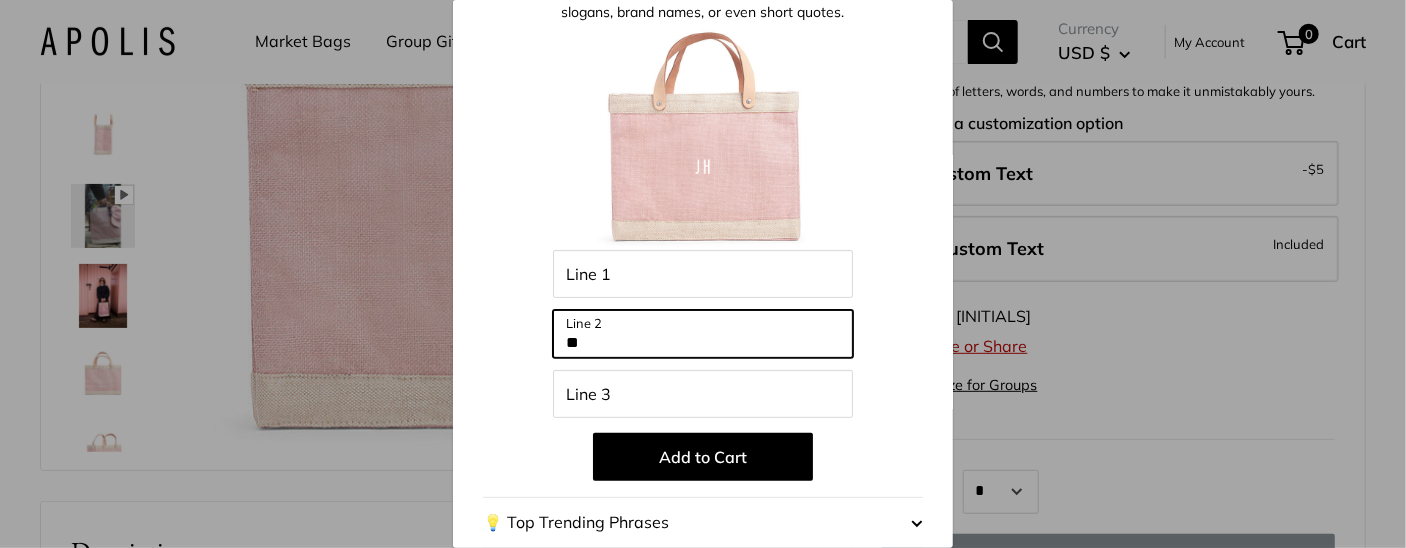 type on "***" 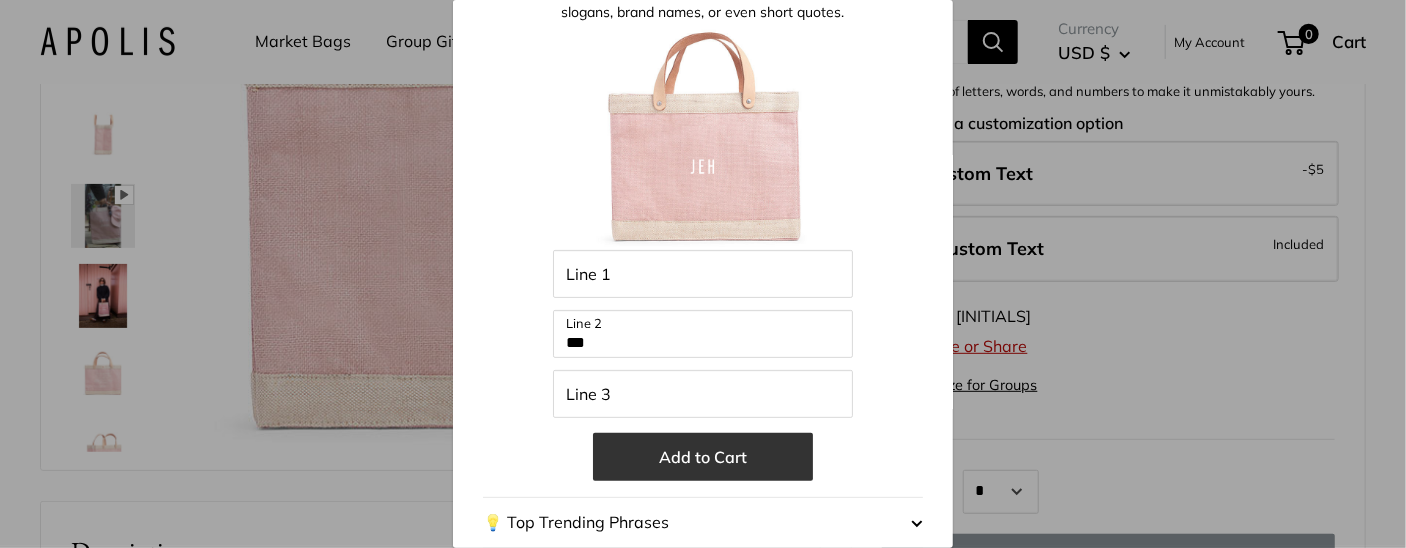 click on "Add to Cart" at bounding box center (703, 457) 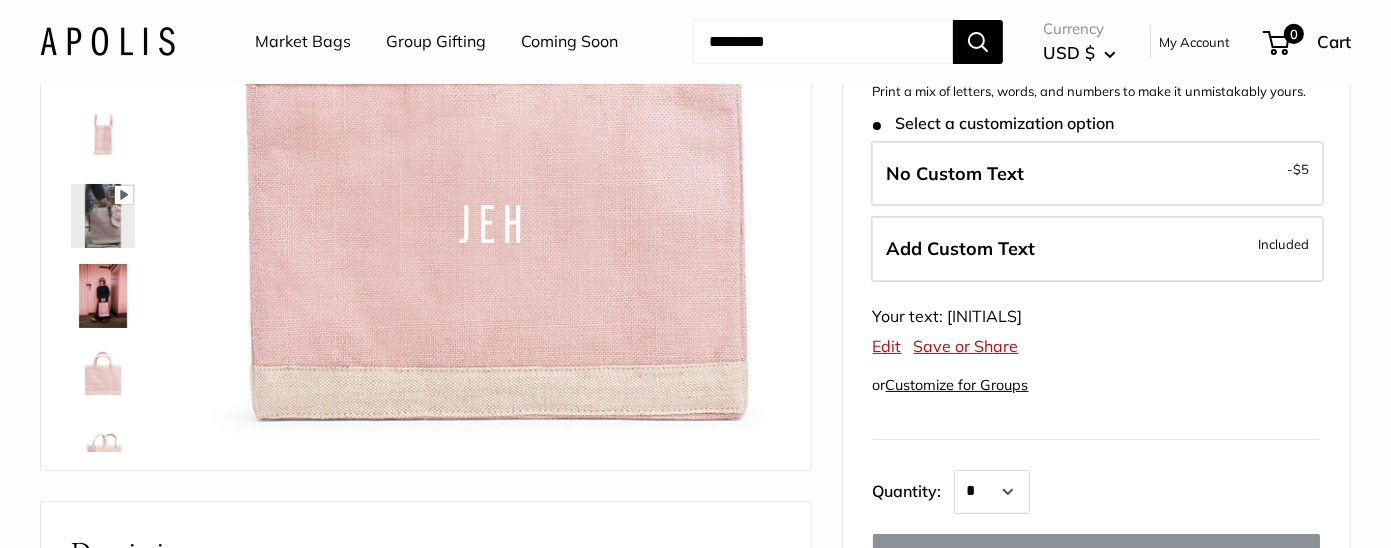 scroll, scrollTop: 400, scrollLeft: 0, axis: vertical 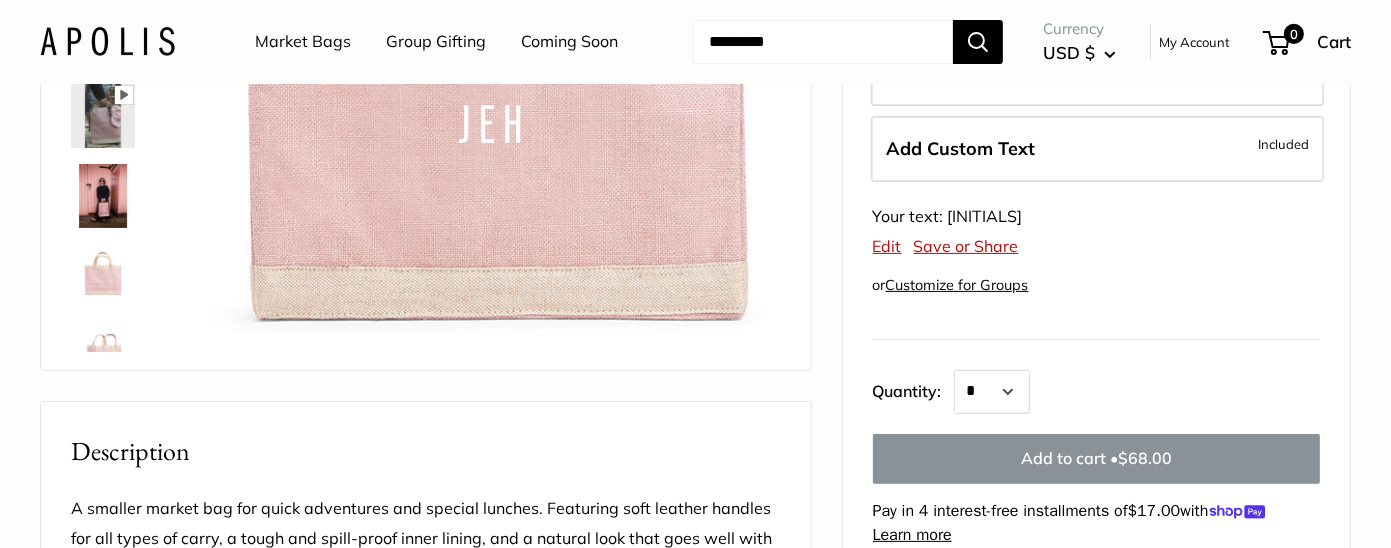 click on "Save or Share" at bounding box center (966, 246) 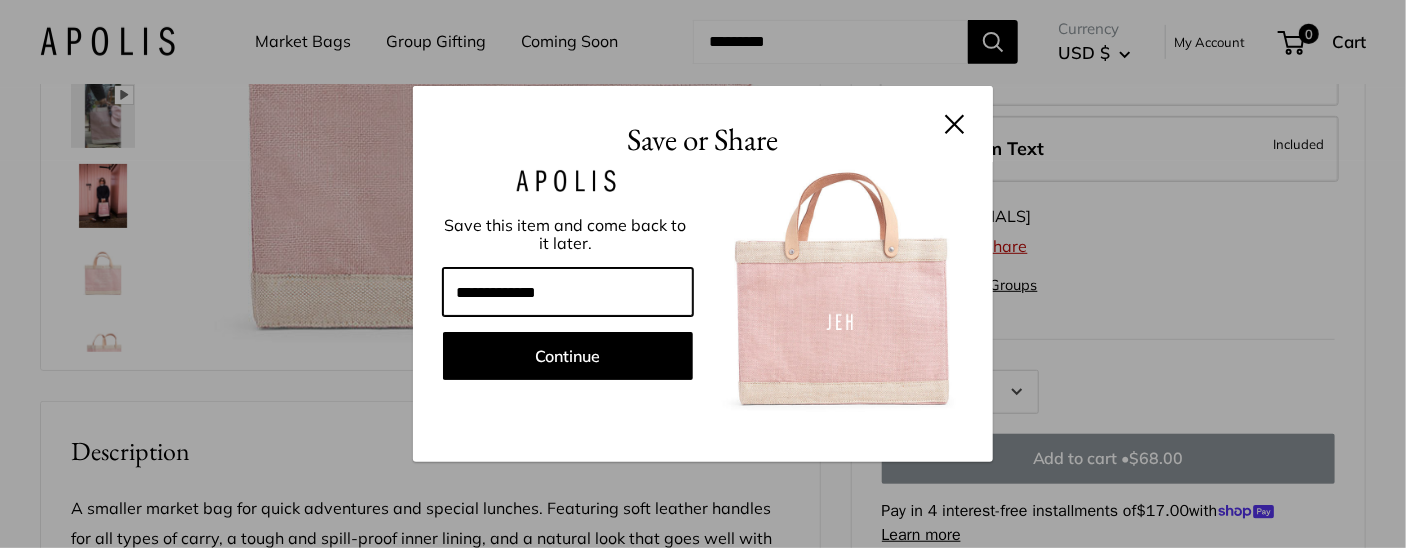 click at bounding box center (568, 292) 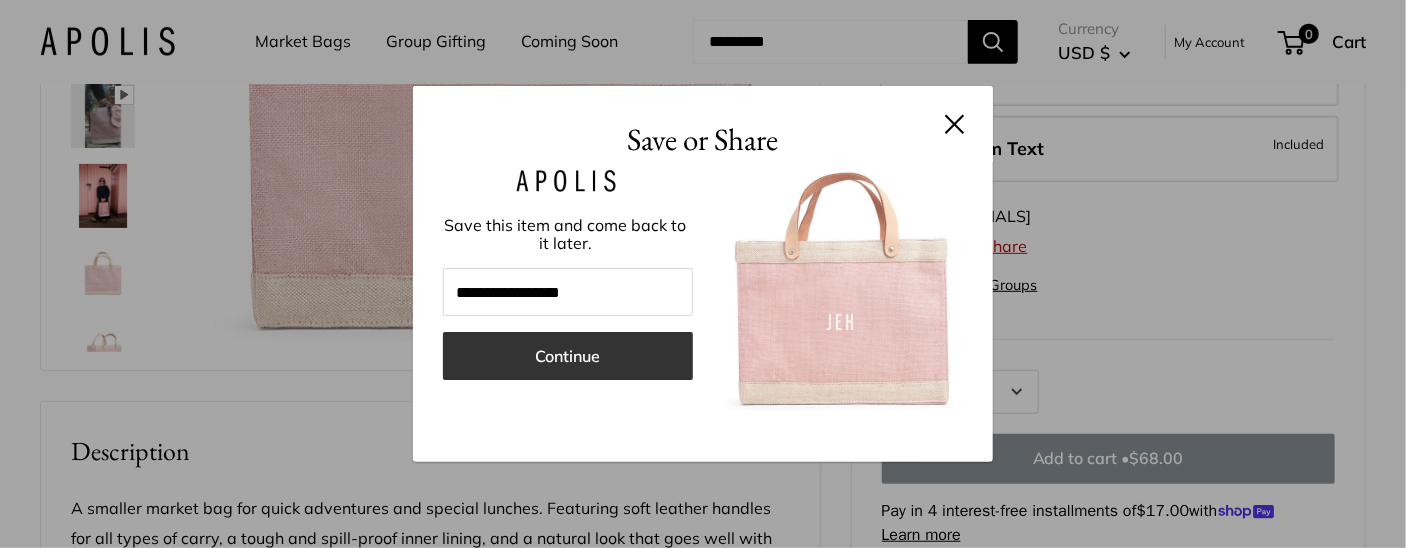 click on "Continue" at bounding box center (568, 356) 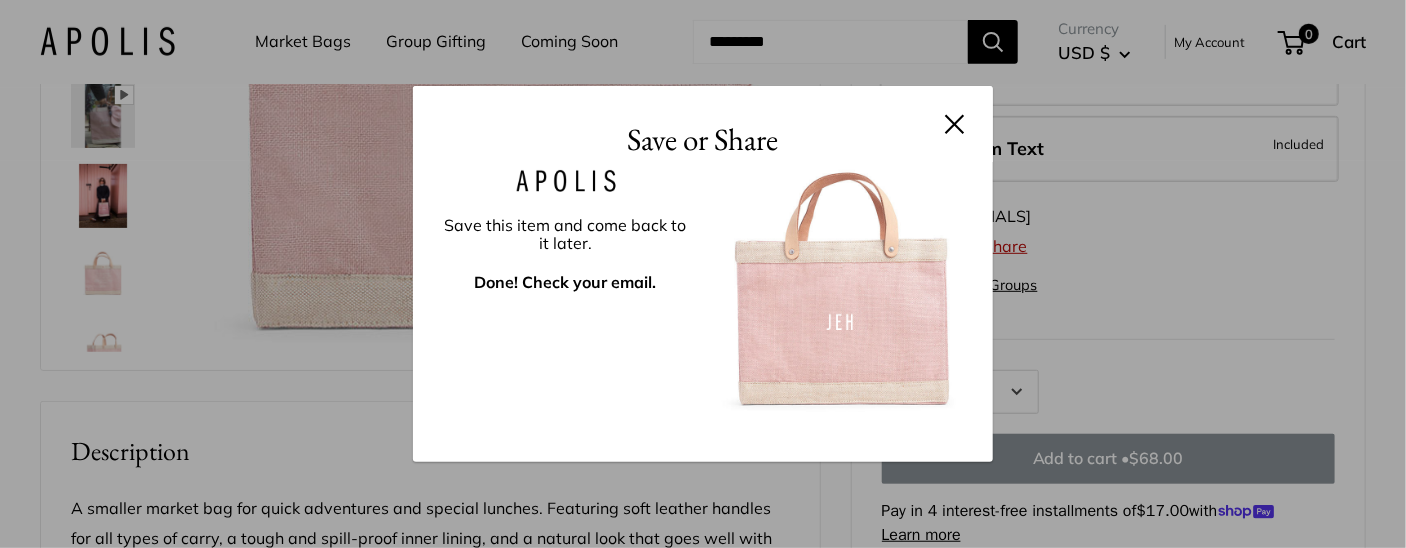 click at bounding box center (955, 124) 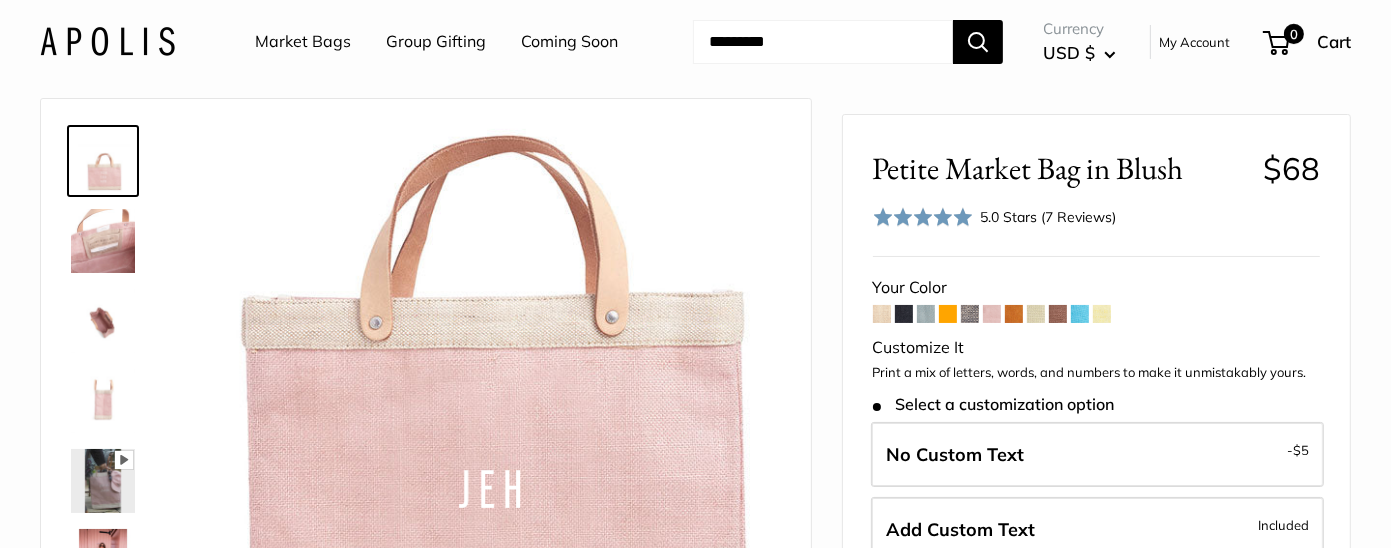 scroll, scrollTop: 0, scrollLeft: 0, axis: both 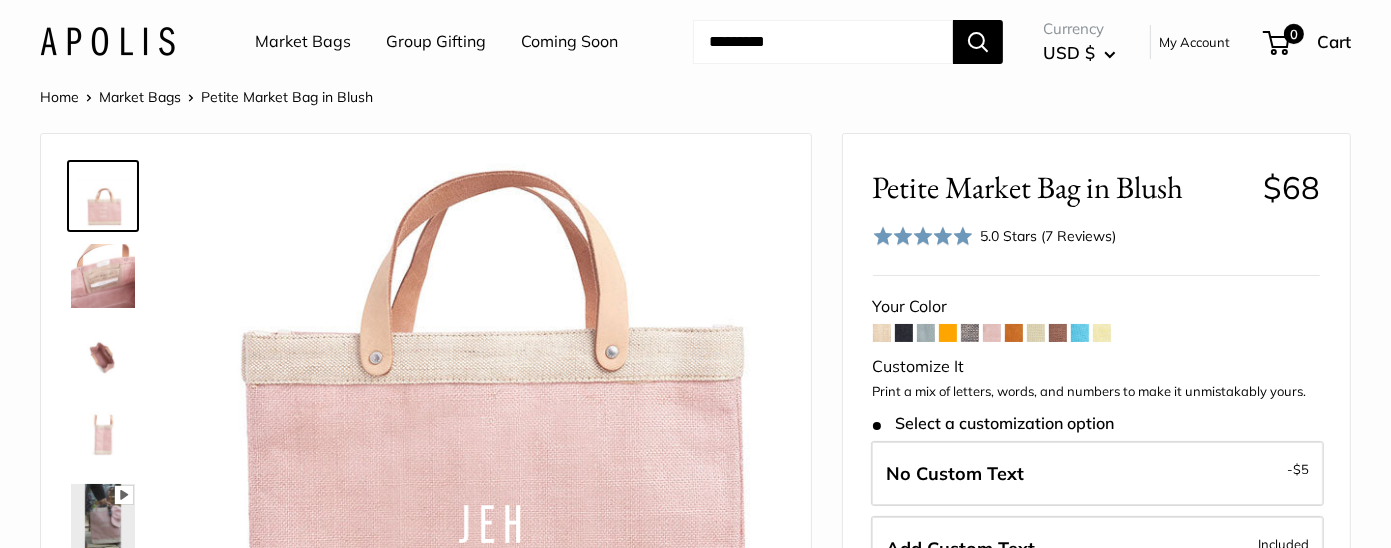 click on "Home" at bounding box center [59, 97] 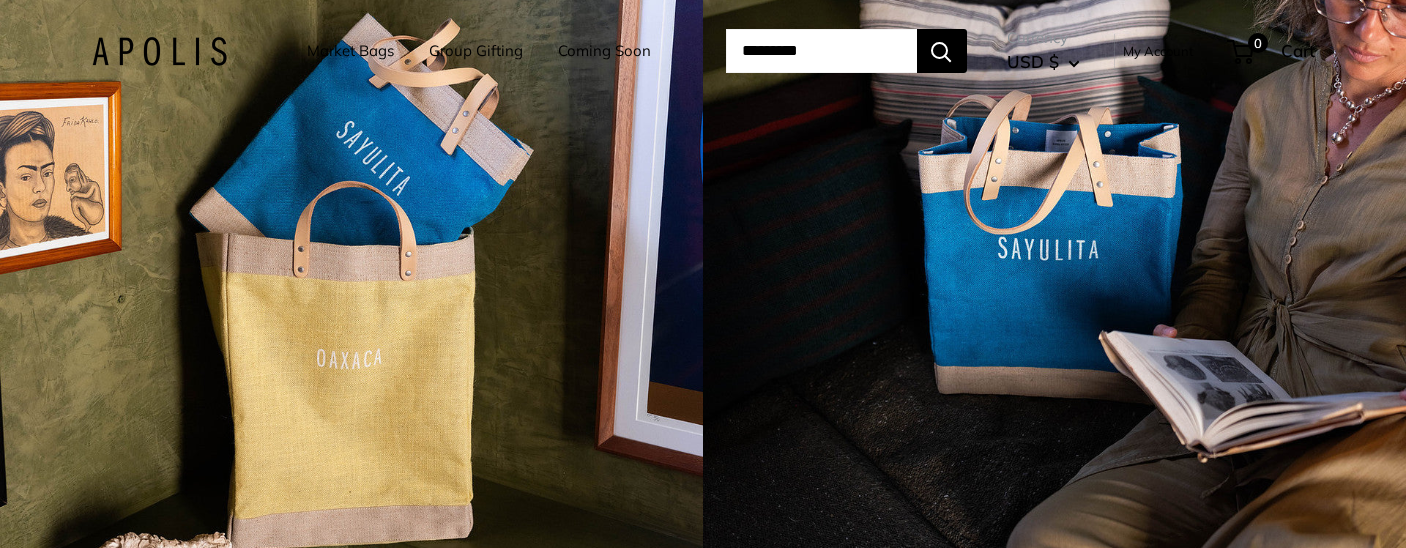 scroll, scrollTop: 0, scrollLeft: 0, axis: both 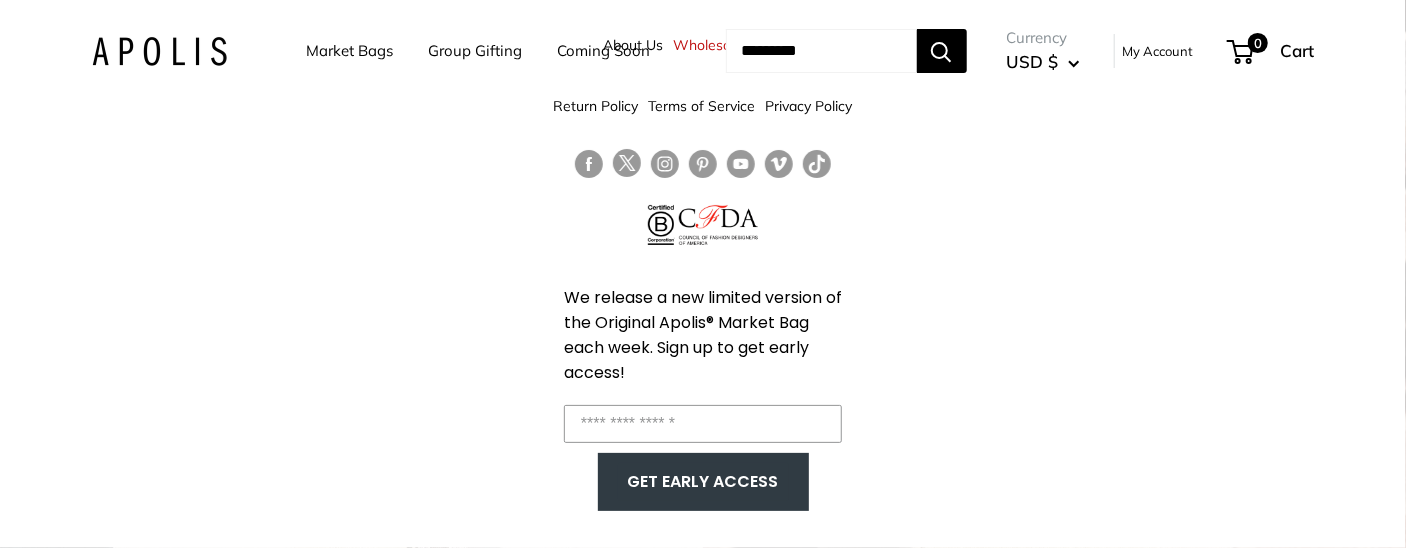 click on "Market Bags" at bounding box center (350, 51) 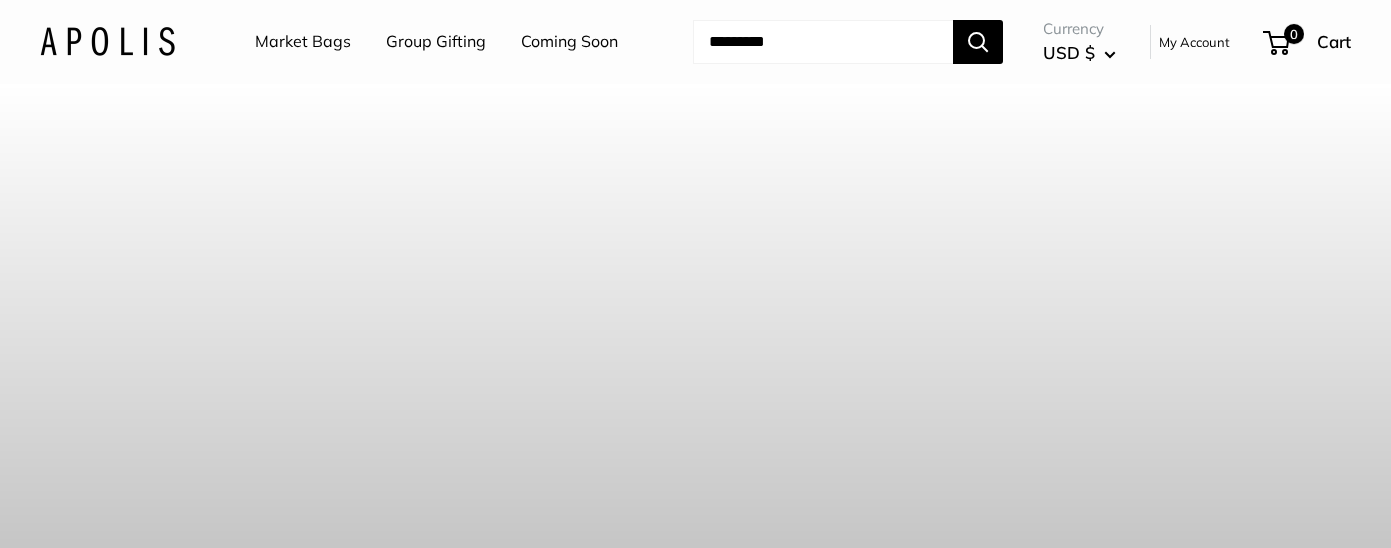 scroll, scrollTop: 0, scrollLeft: 0, axis: both 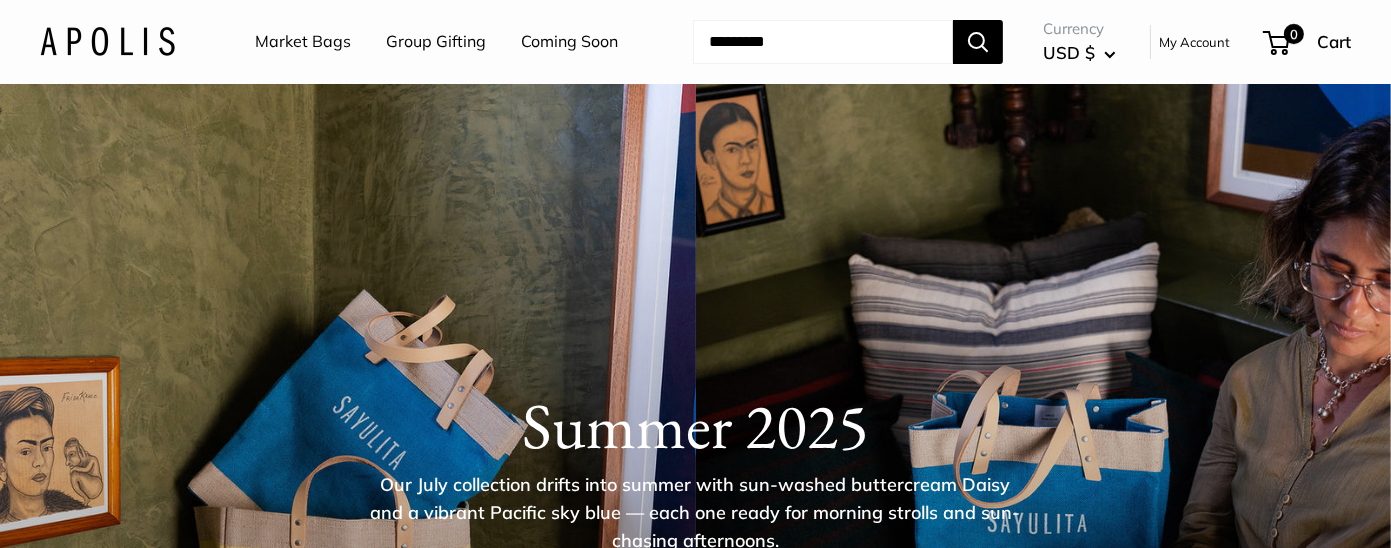 click on "Market Bags" at bounding box center [303, 42] 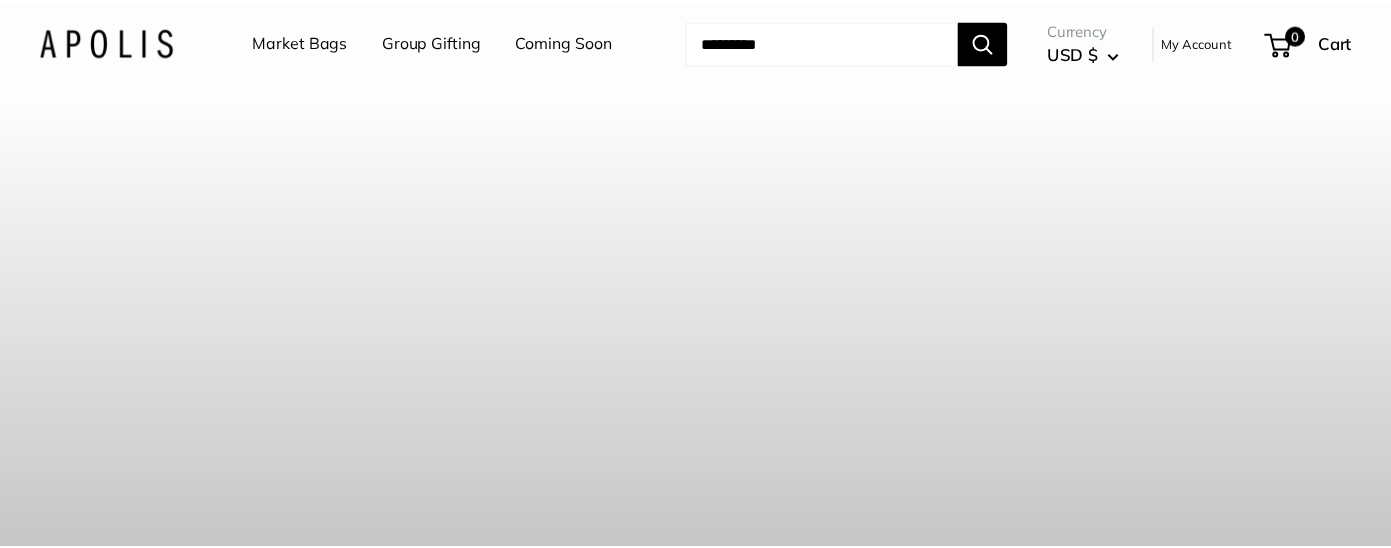 scroll, scrollTop: 0, scrollLeft: 0, axis: both 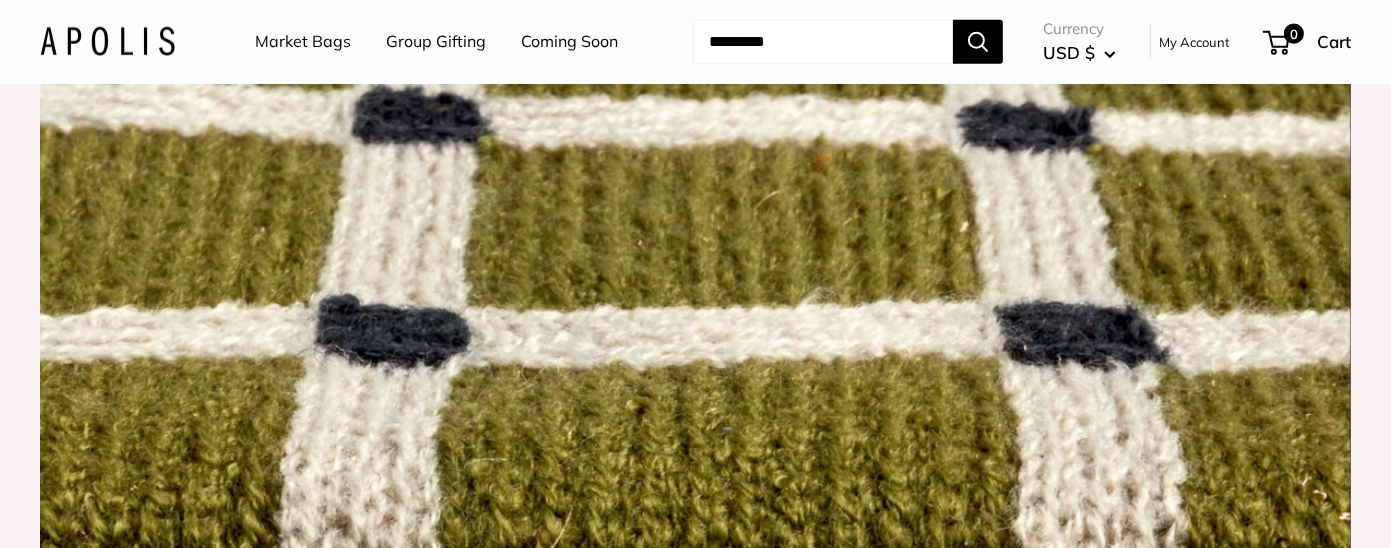 click at bounding box center [522, -391] 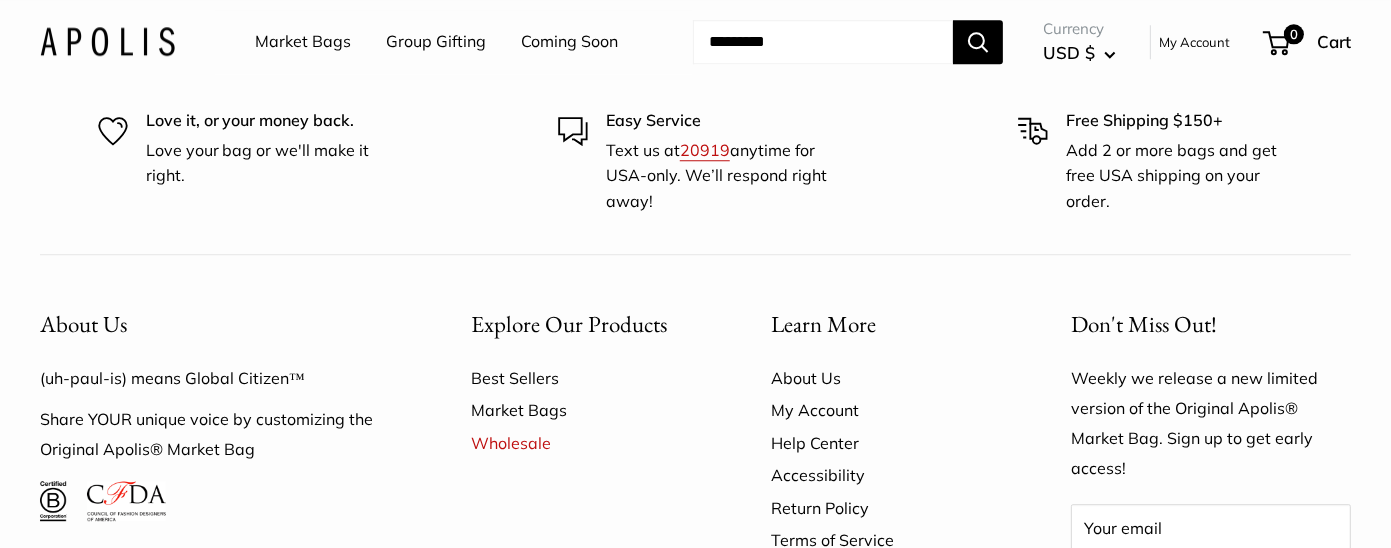 scroll, scrollTop: 4988, scrollLeft: 0, axis: vertical 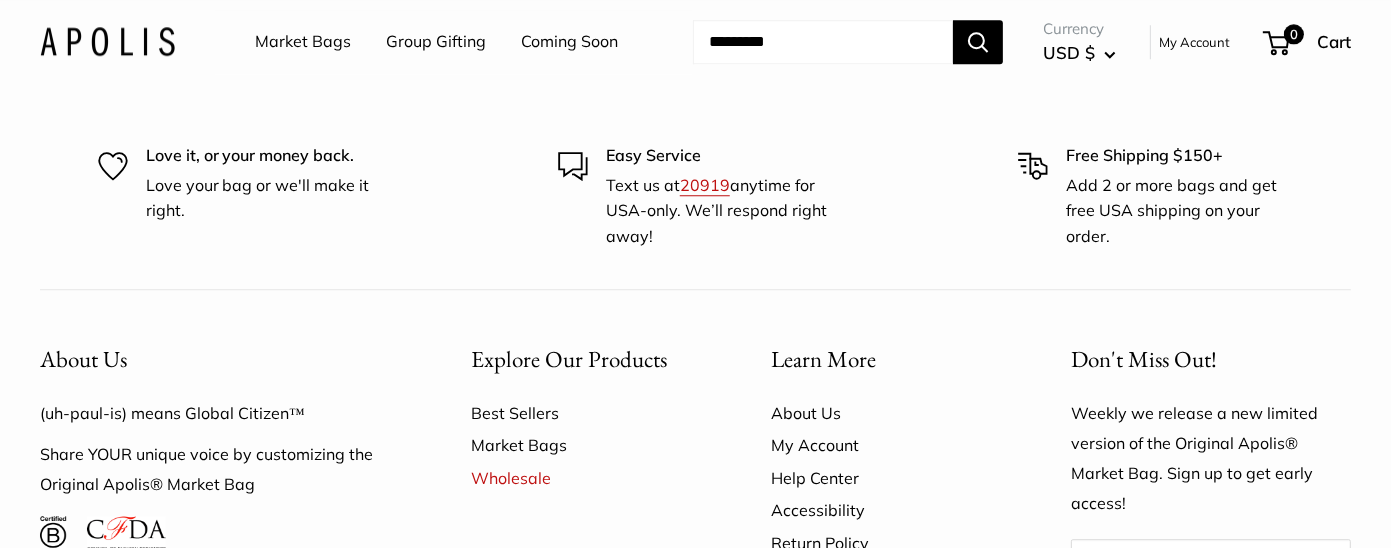 click on "Chenille sage" at bounding box center (347, -333) 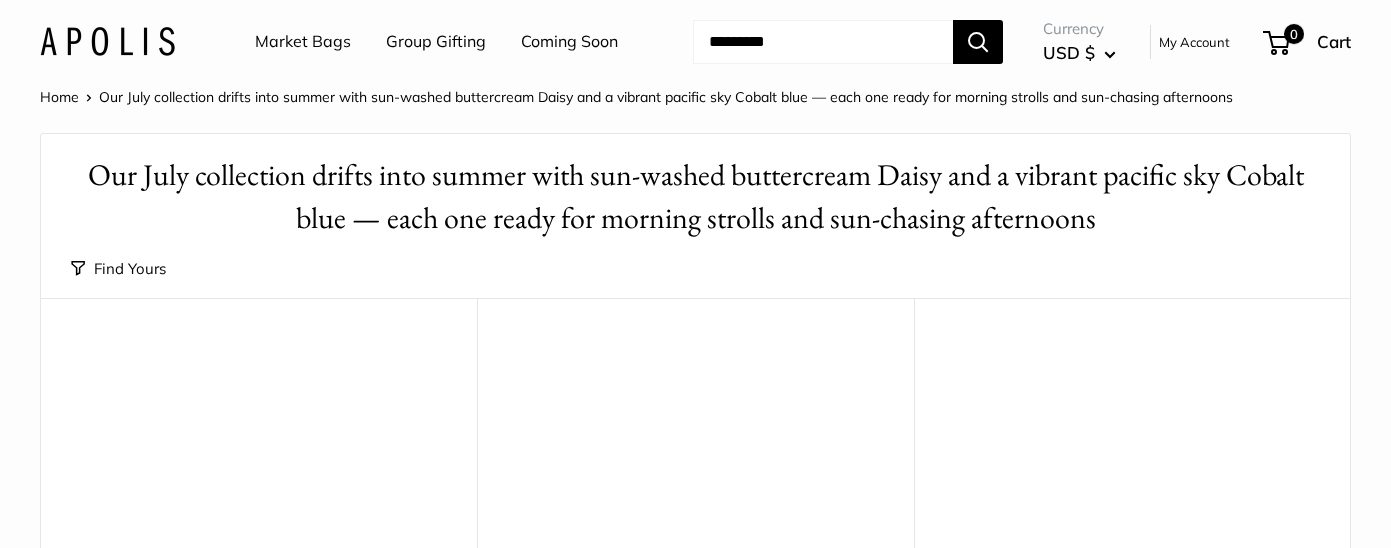 scroll, scrollTop: 0, scrollLeft: 0, axis: both 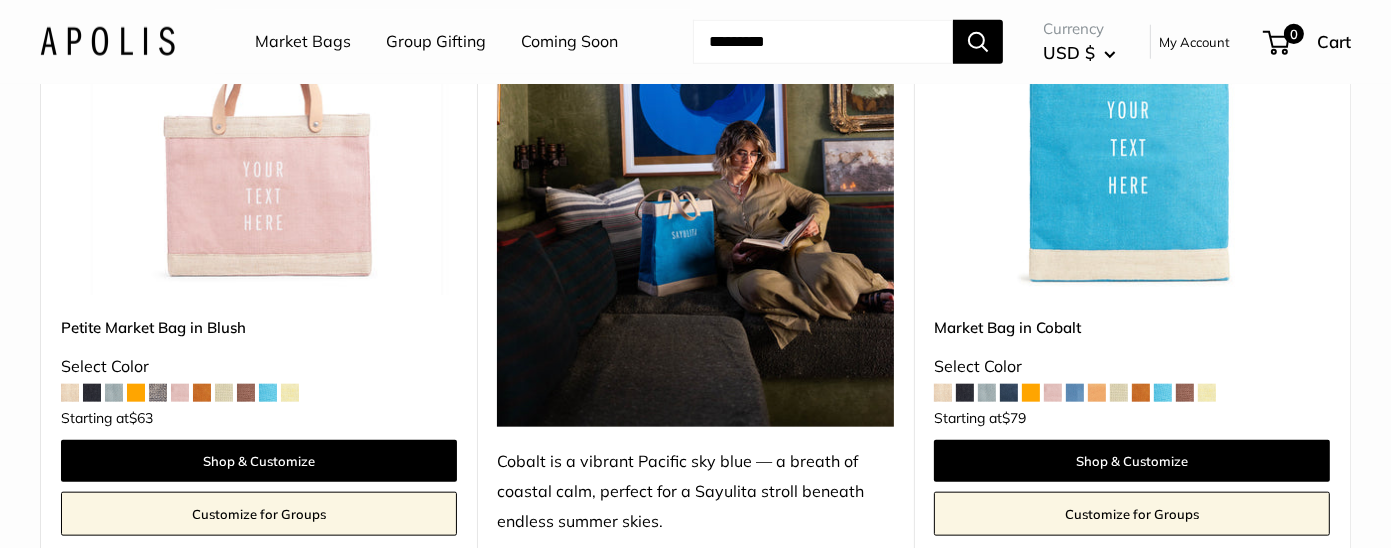 click at bounding box center [290, 393] 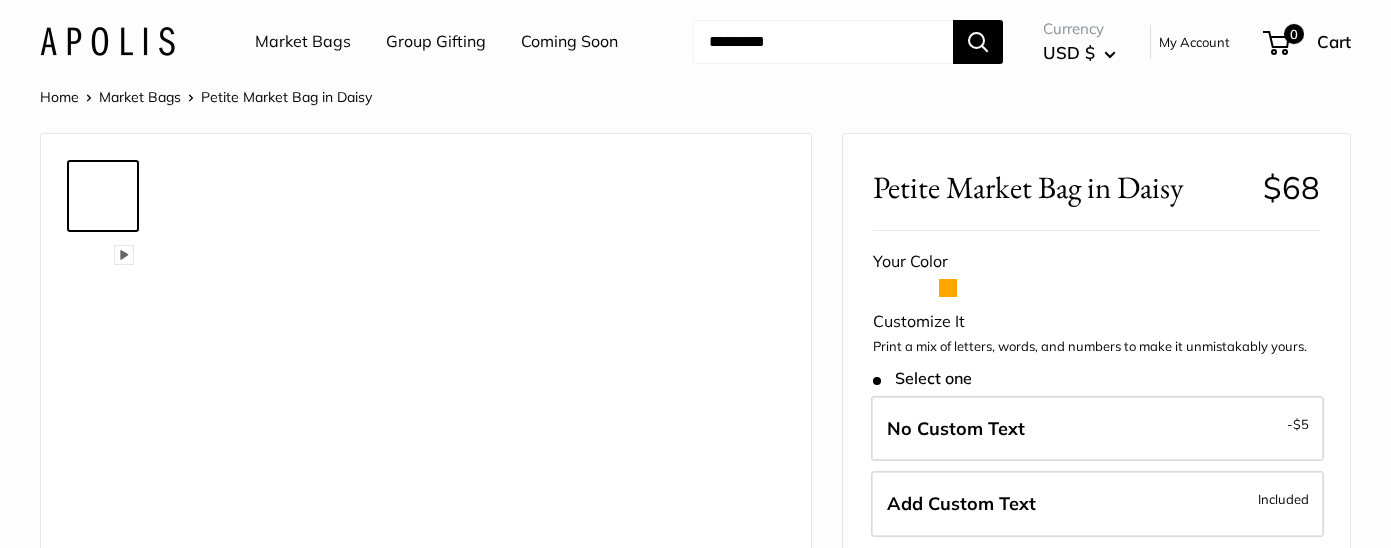 scroll, scrollTop: 0, scrollLeft: 0, axis: both 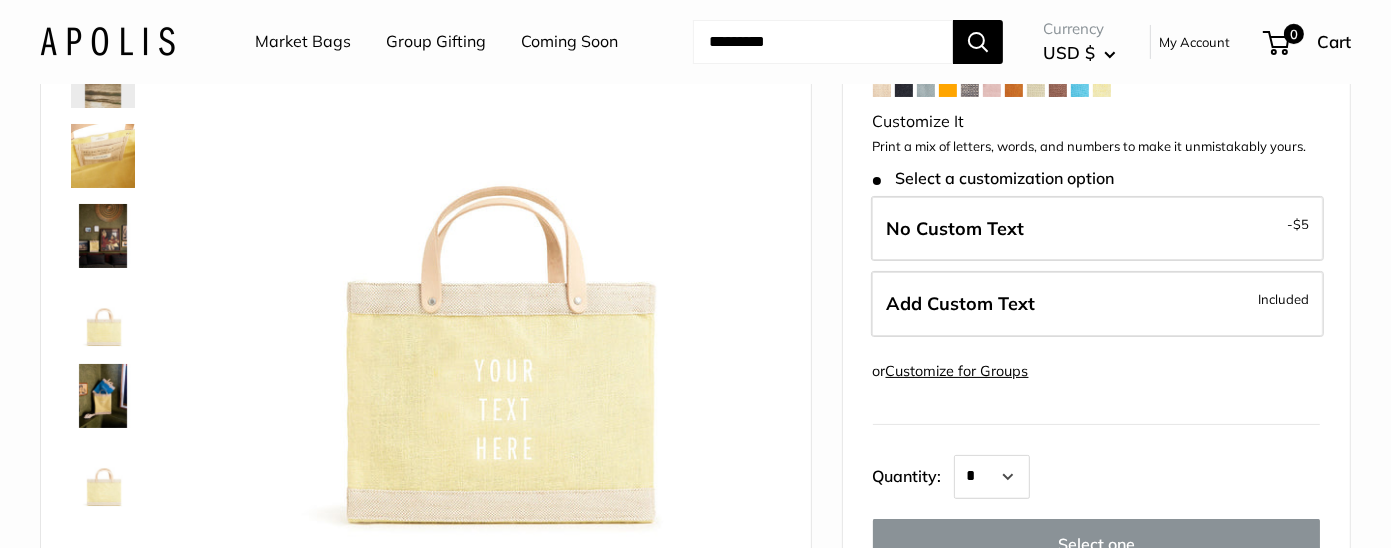 click at bounding box center [103, 236] 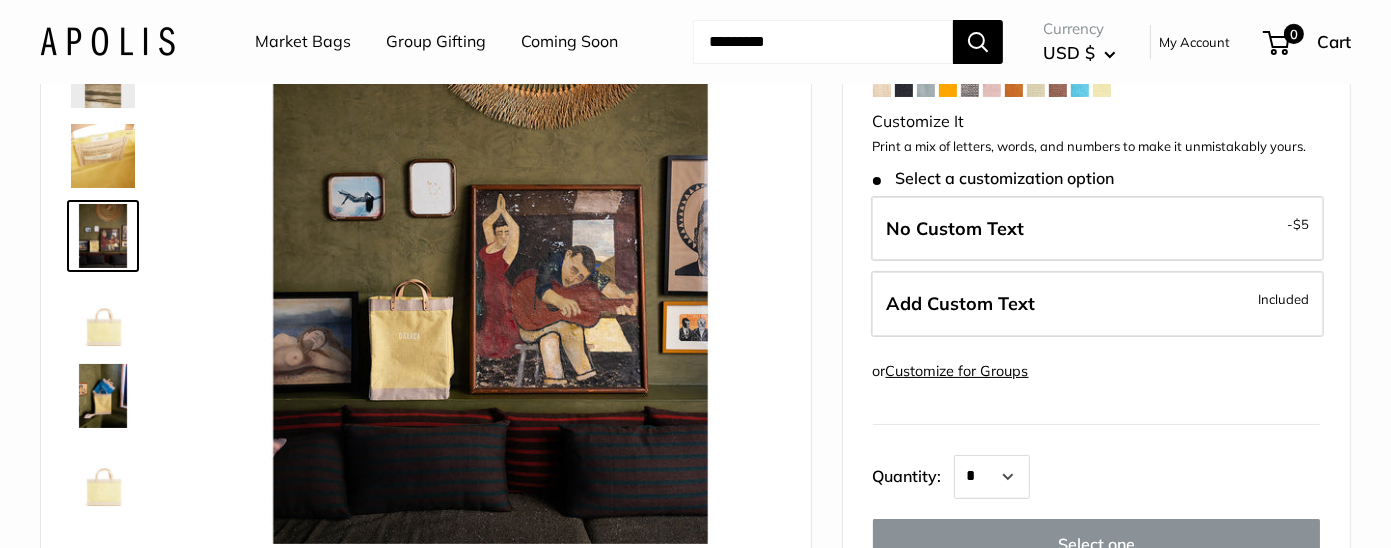 click at bounding box center [103, 316] 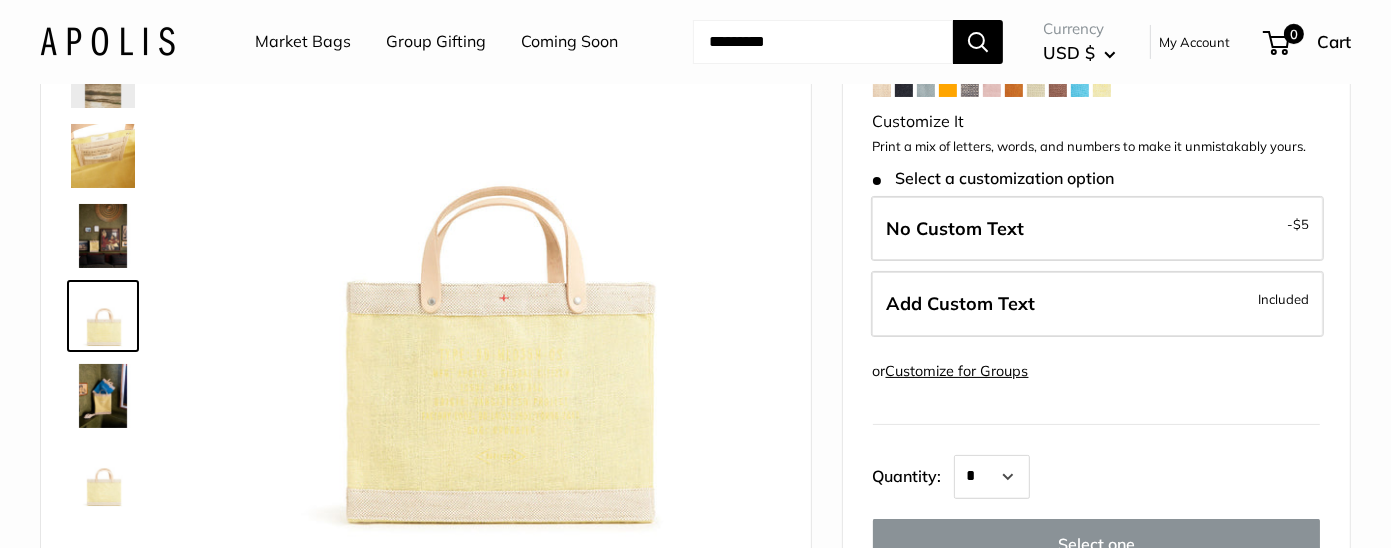 click at bounding box center (103, 396) 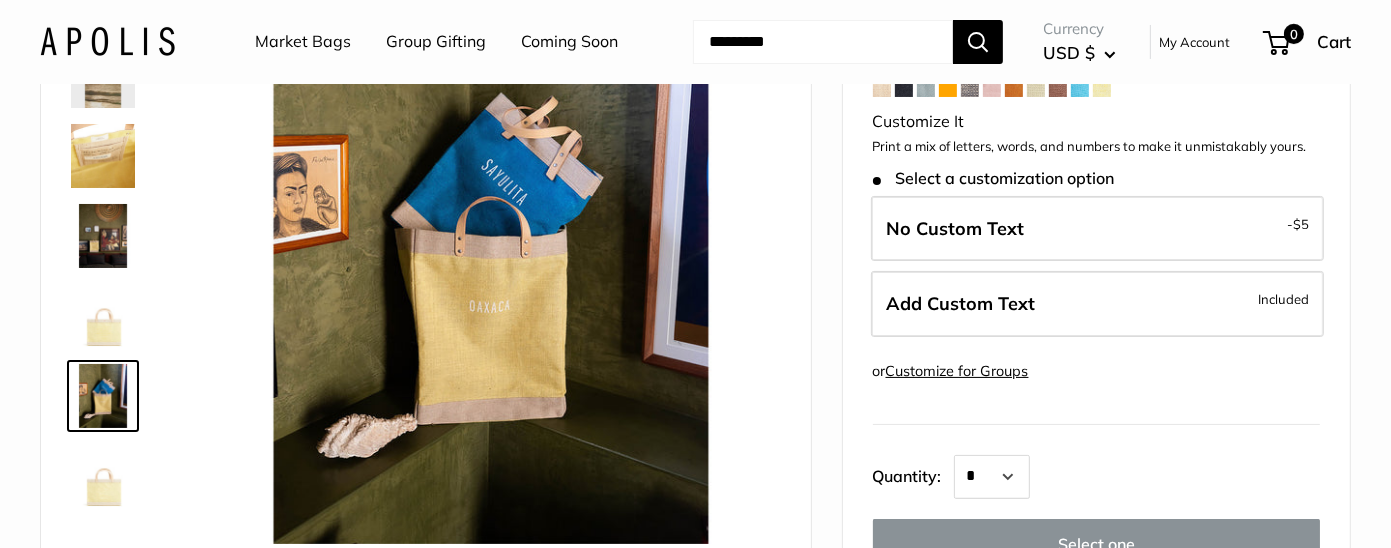 click at bounding box center (103, 476) 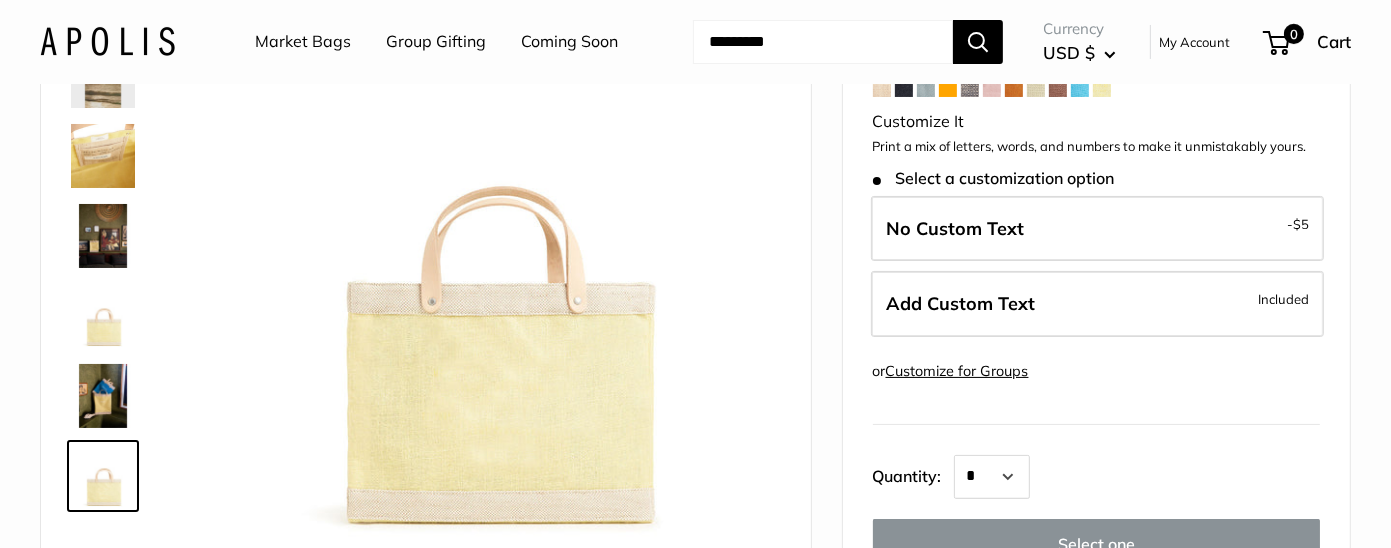 click at bounding box center (103, 76) 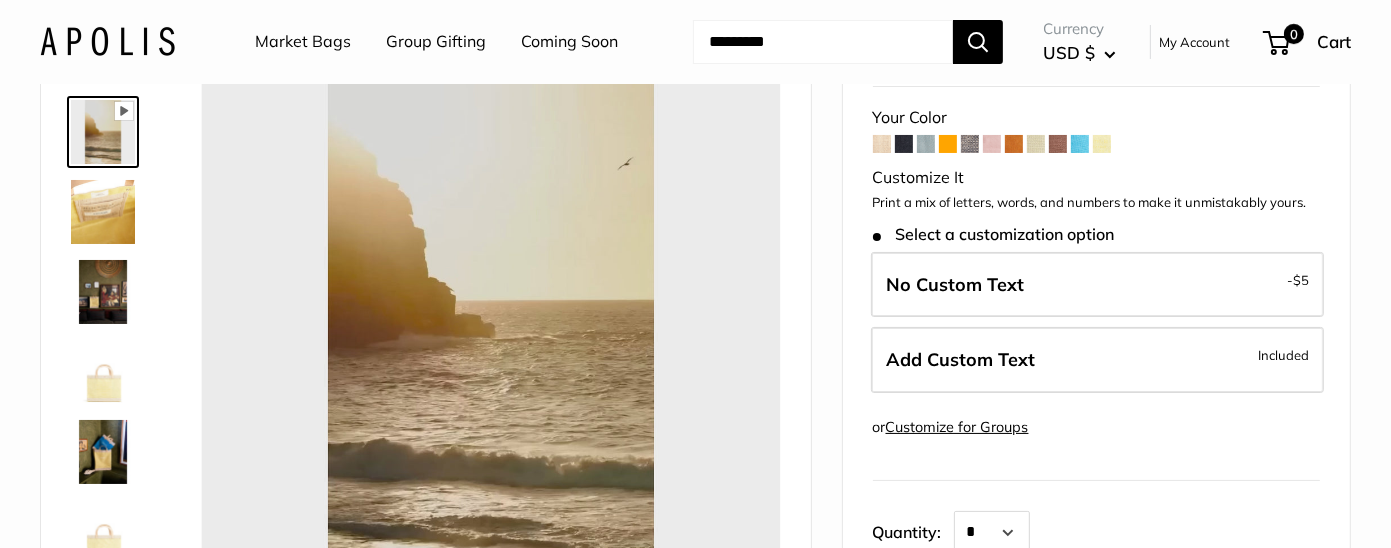 scroll, scrollTop: 100, scrollLeft: 0, axis: vertical 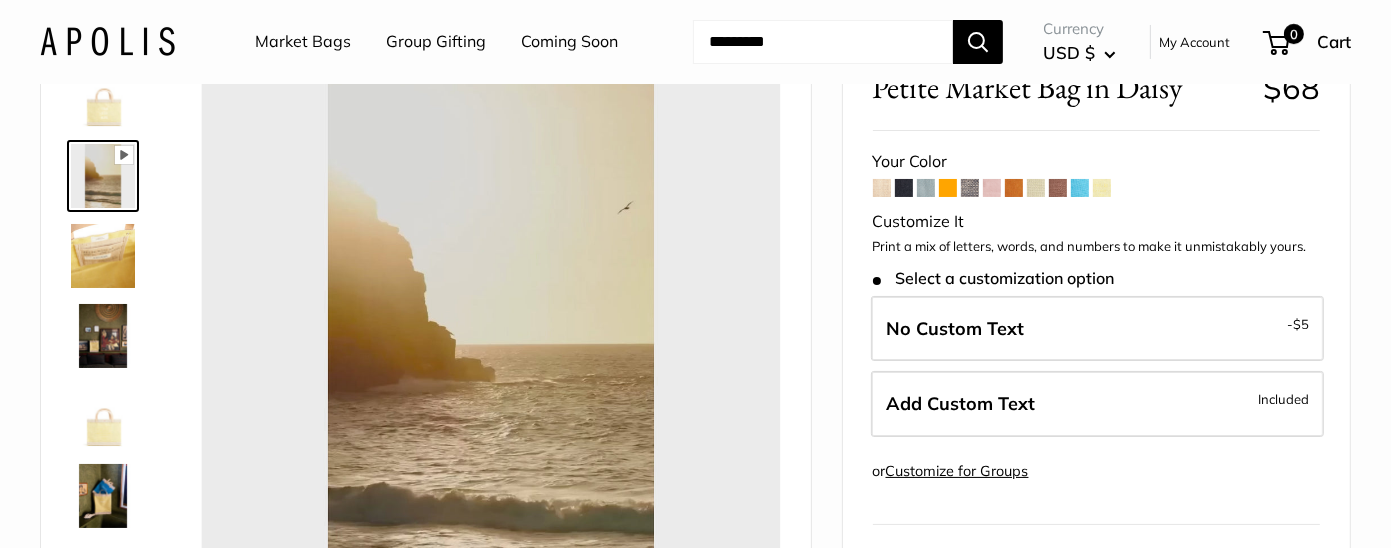 type on "*****" 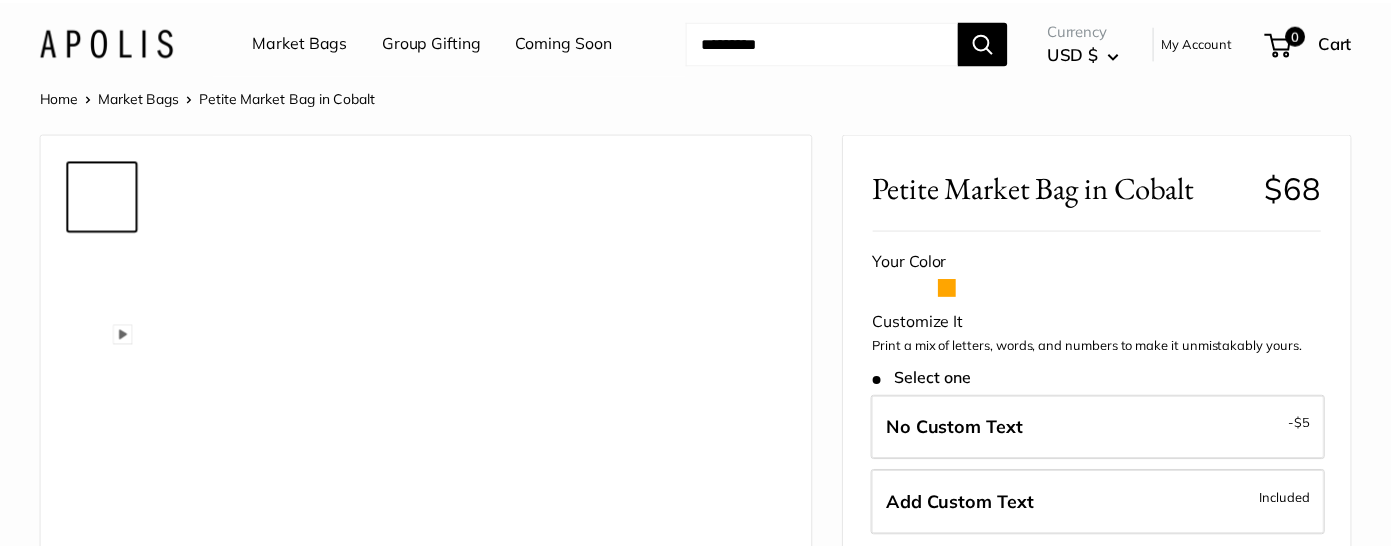 scroll, scrollTop: 0, scrollLeft: 0, axis: both 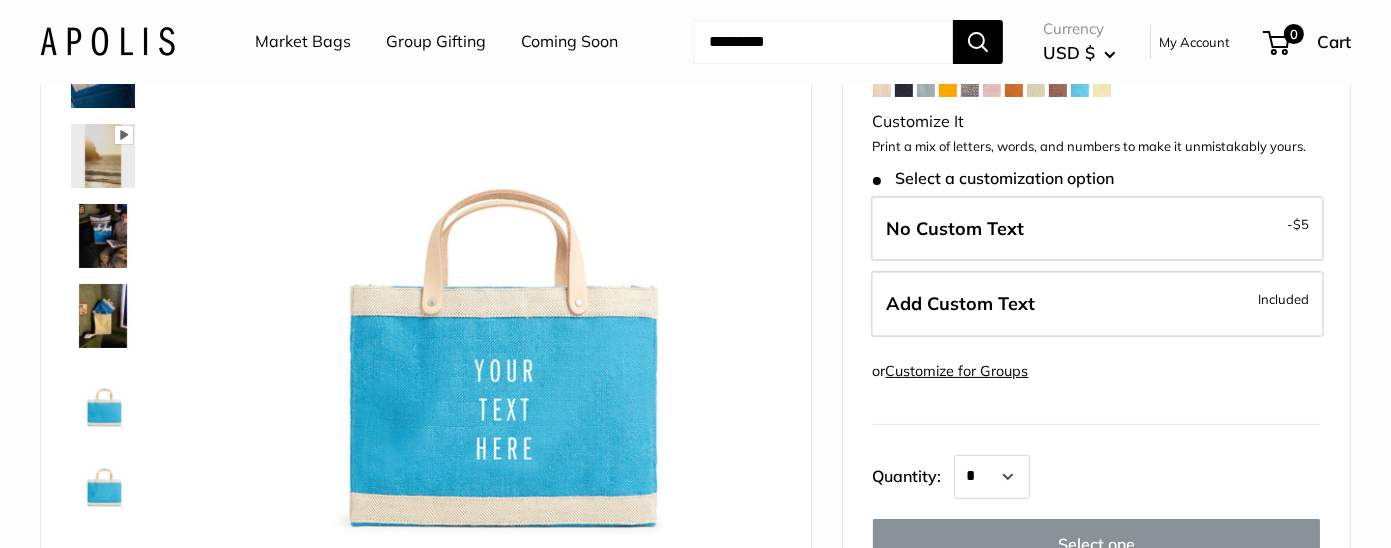 click at bounding box center (1036, 88) 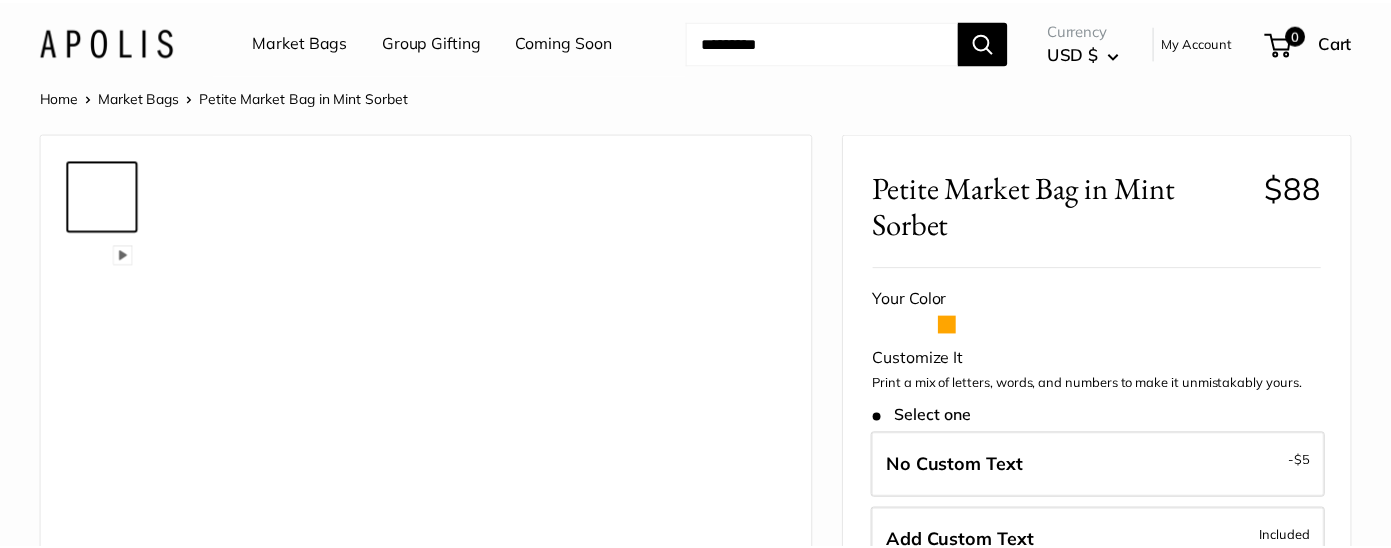 scroll, scrollTop: 0, scrollLeft: 0, axis: both 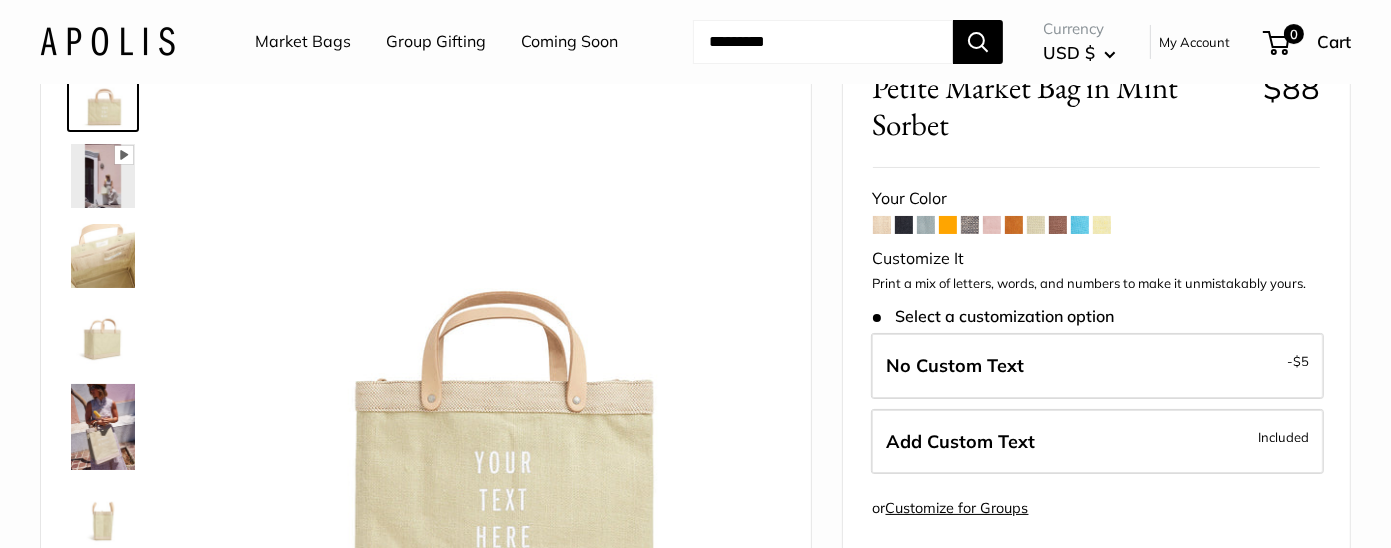 click at bounding box center (882, 225) 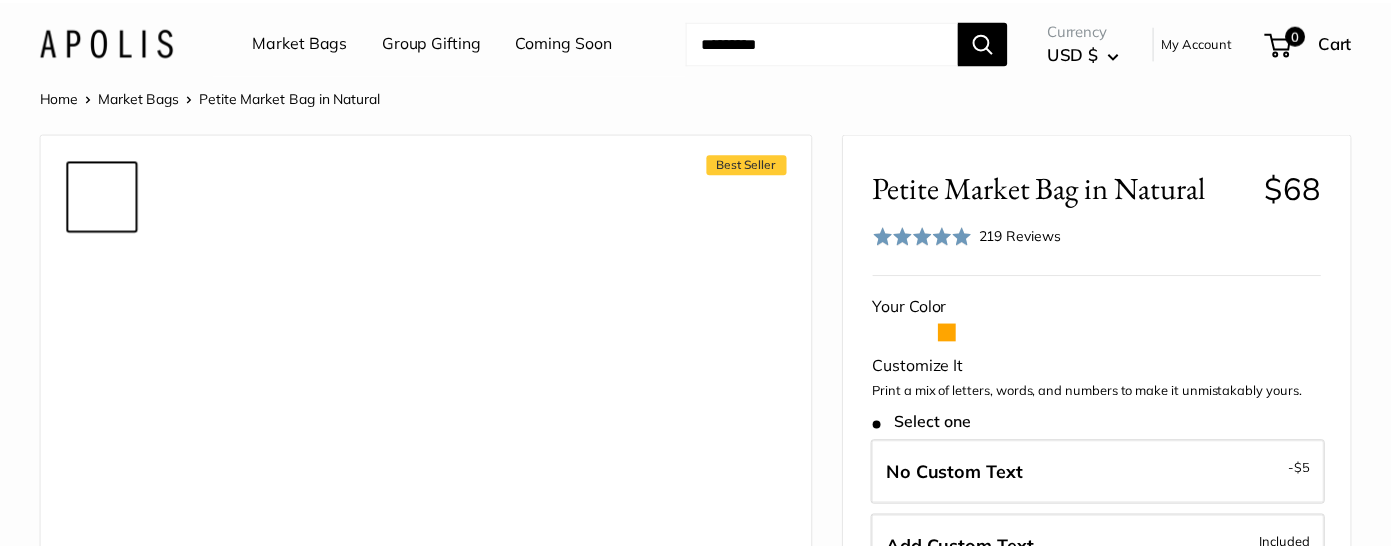scroll, scrollTop: 0, scrollLeft: 0, axis: both 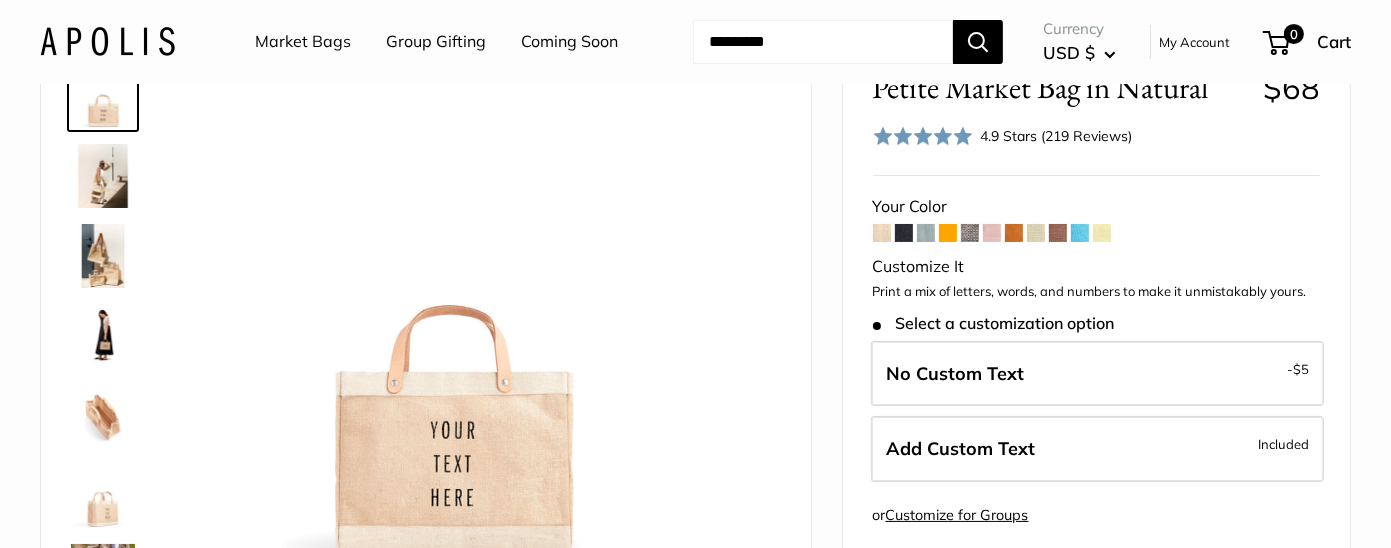 click at bounding box center [1102, 233] 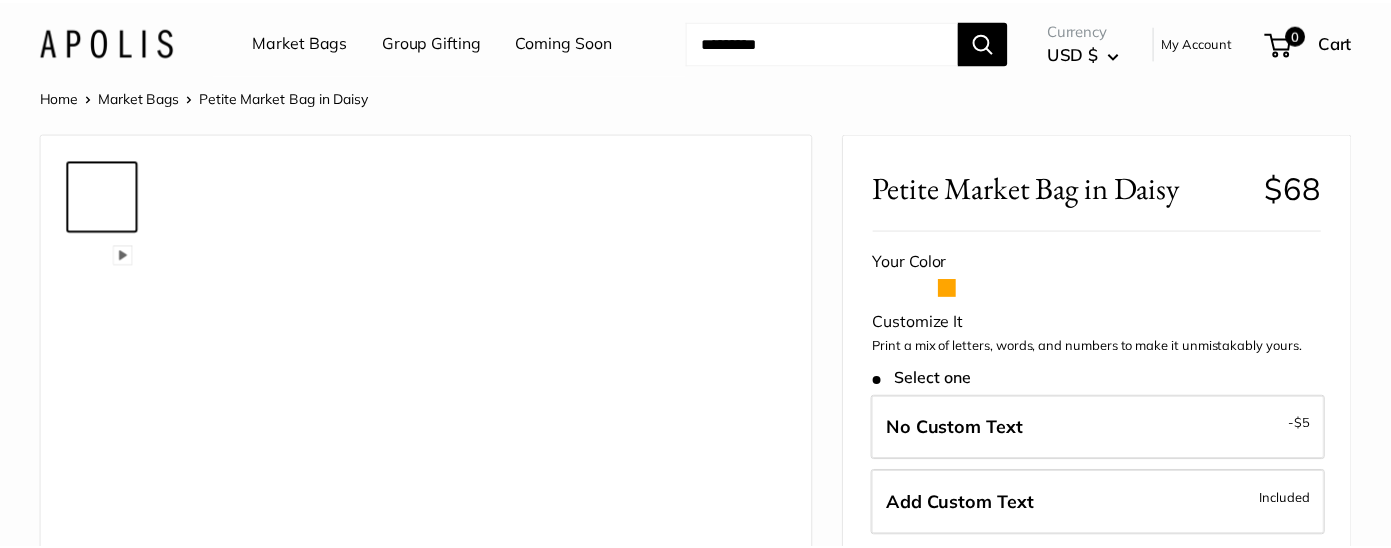 scroll, scrollTop: 0, scrollLeft: 0, axis: both 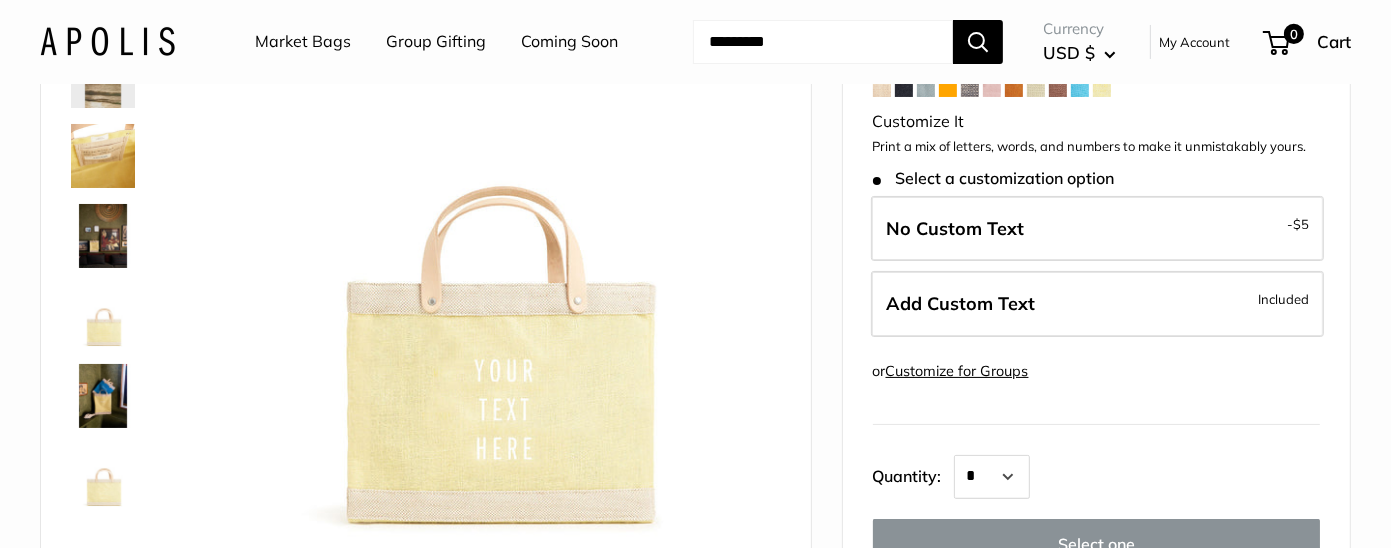 click at bounding box center [992, 88] 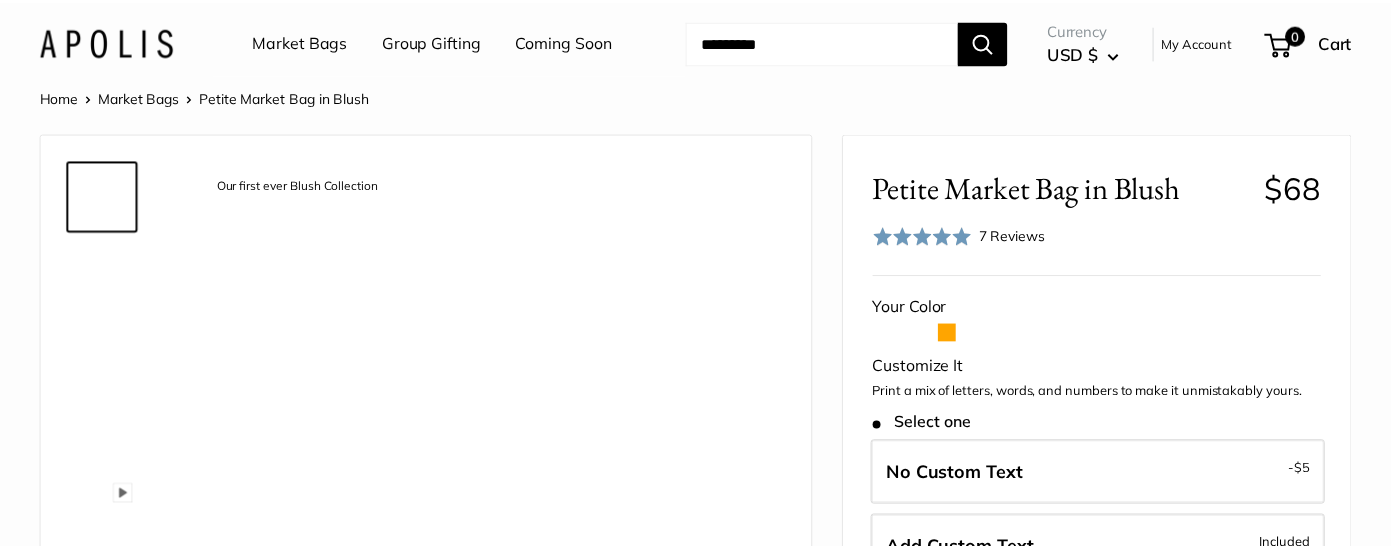 scroll, scrollTop: 0, scrollLeft: 0, axis: both 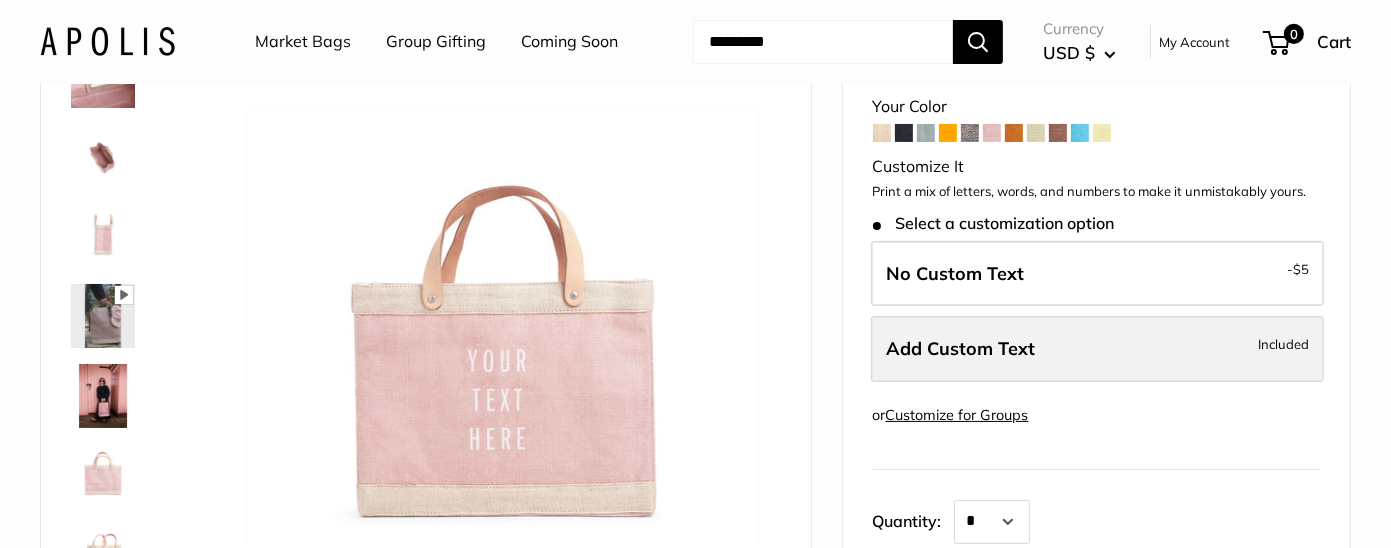 click on "Included" at bounding box center [1283, 344] 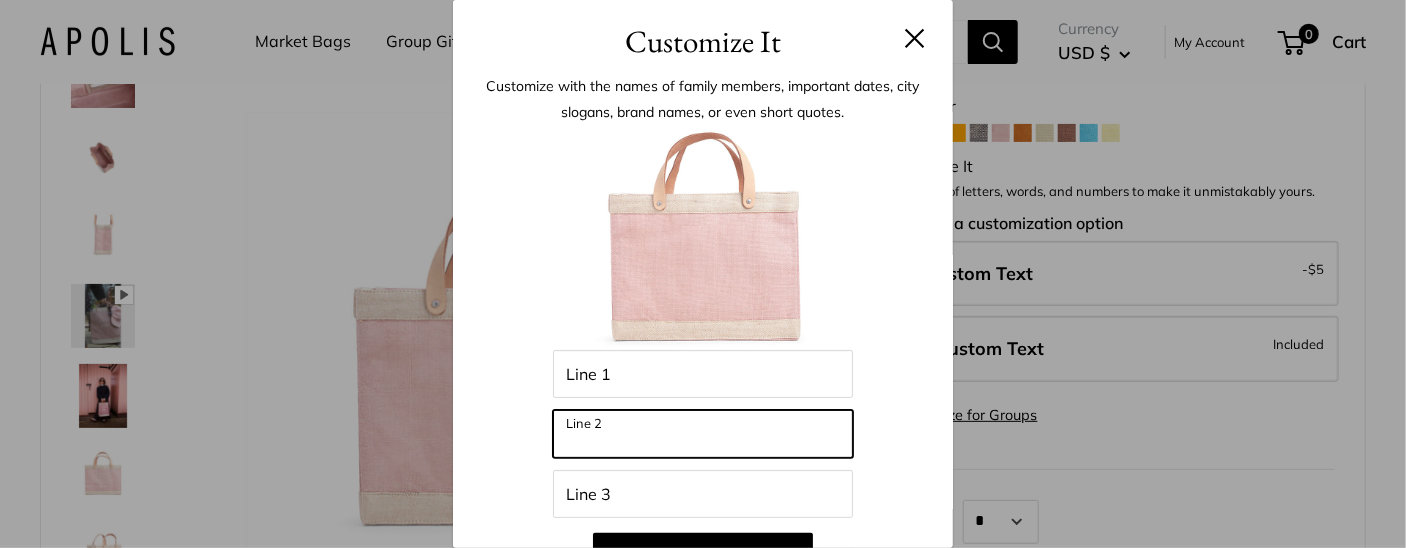 click on "Line 2" at bounding box center (703, 434) 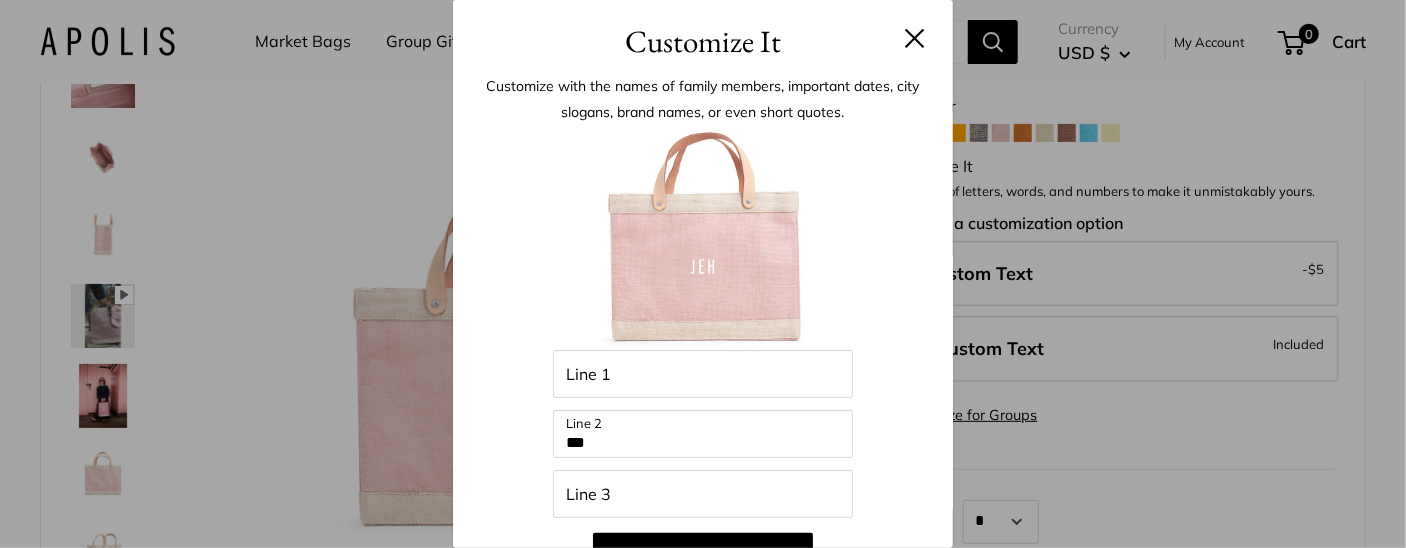 click on "Customize It
Customize with the names of family members, important dates, city slogans, brand names, or even short quotes.
Enter 36 letters
Line 1
***
Line 2
Line 3
Add to Cart
💡 Top Trending Phrases
Looking for inspiration? Select one of these: My Serotonin Levels Are Low" at bounding box center (703, 274) 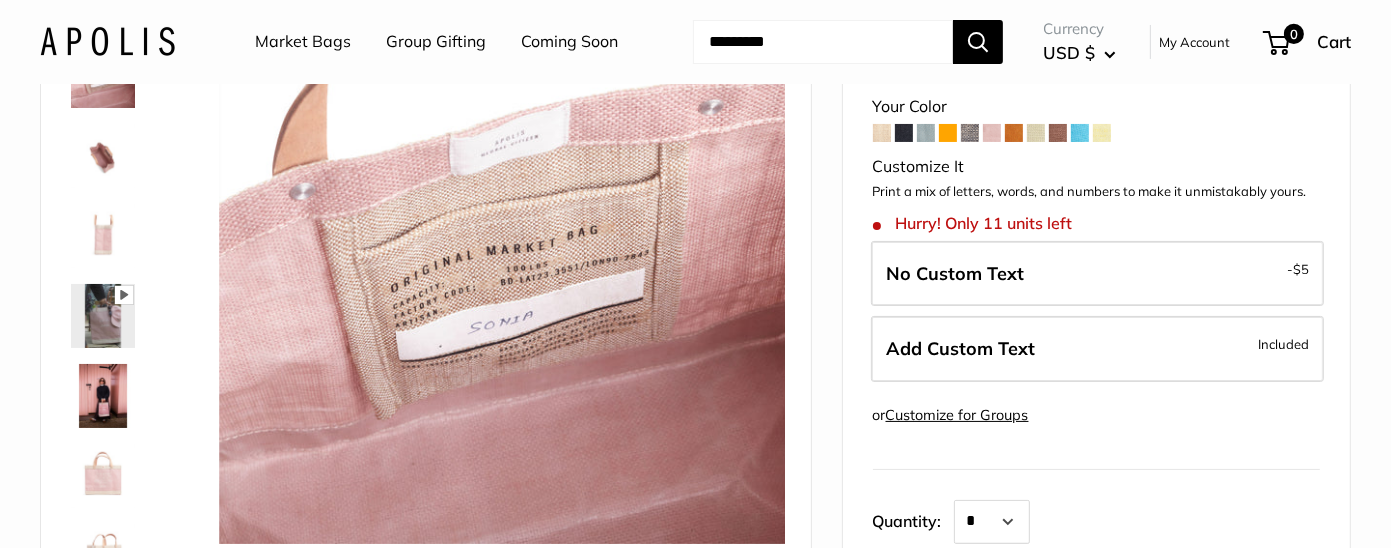 scroll, scrollTop: 128, scrollLeft: 0, axis: vertical 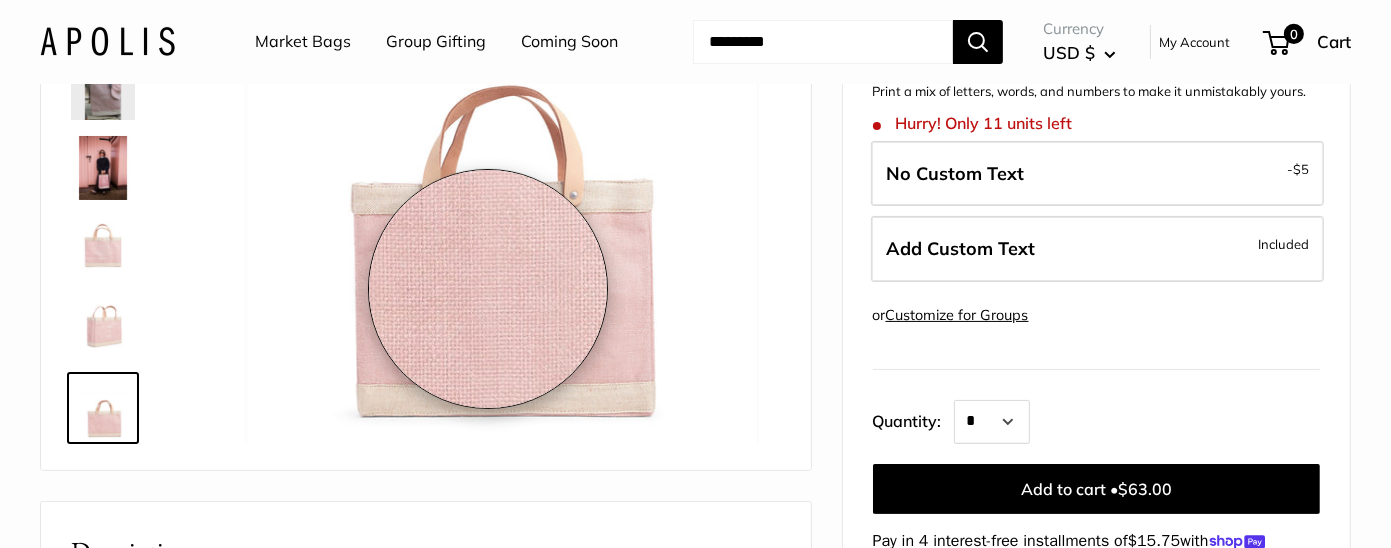 click at bounding box center (491, 154) 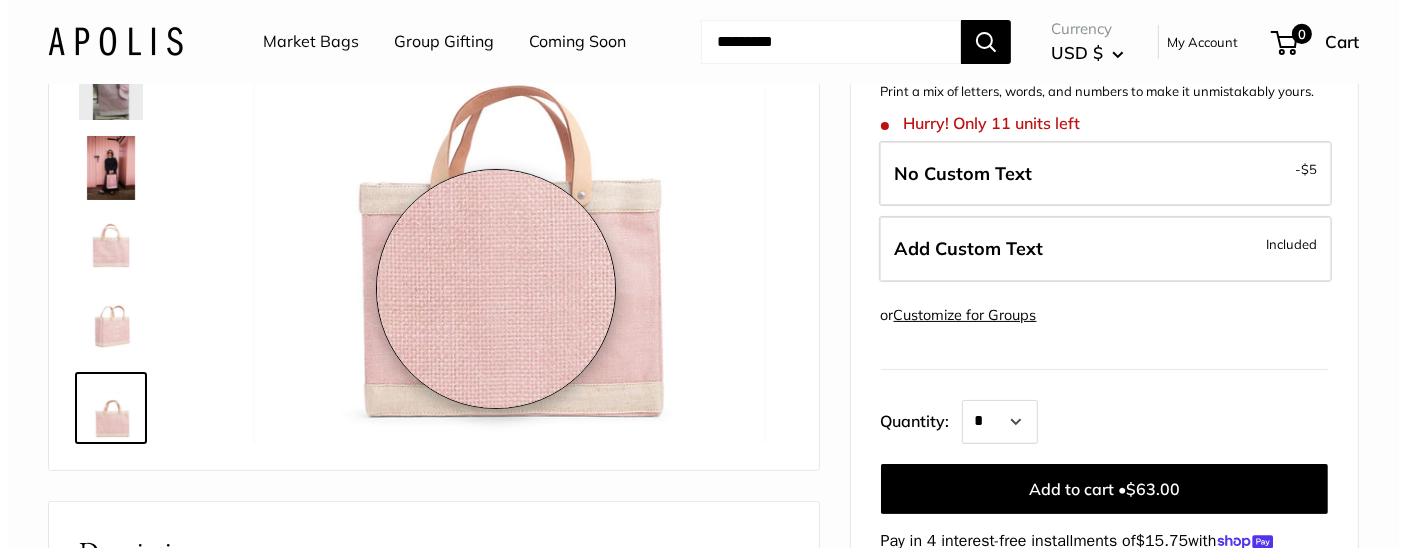 scroll, scrollTop: 168, scrollLeft: 0, axis: vertical 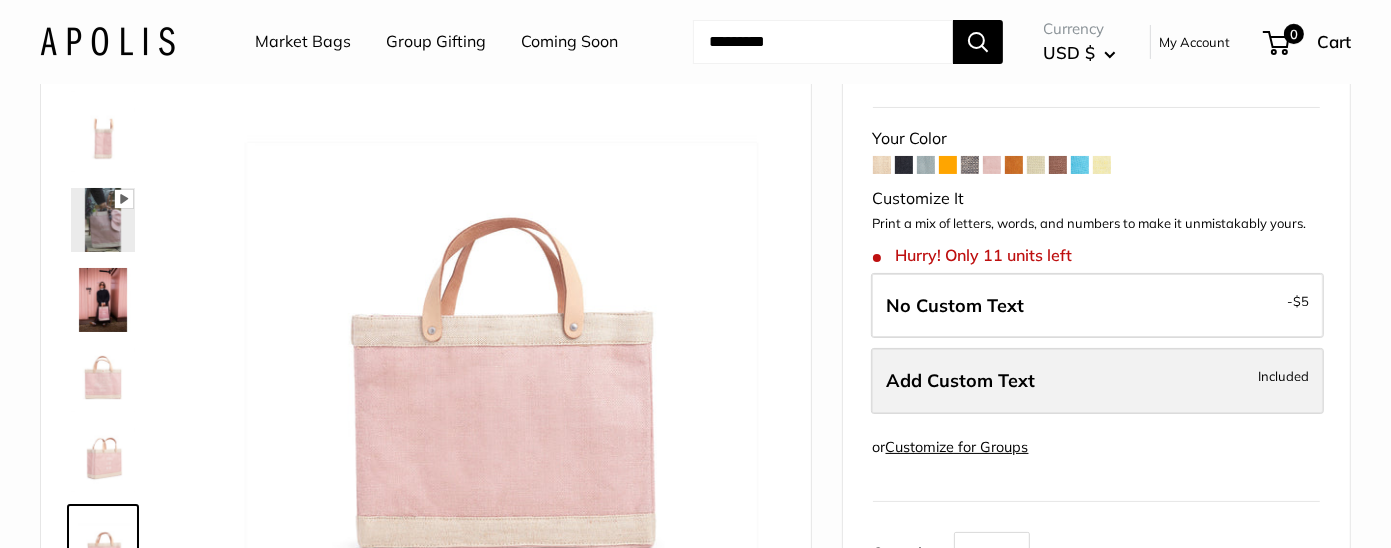 click on "Included" at bounding box center [1283, 376] 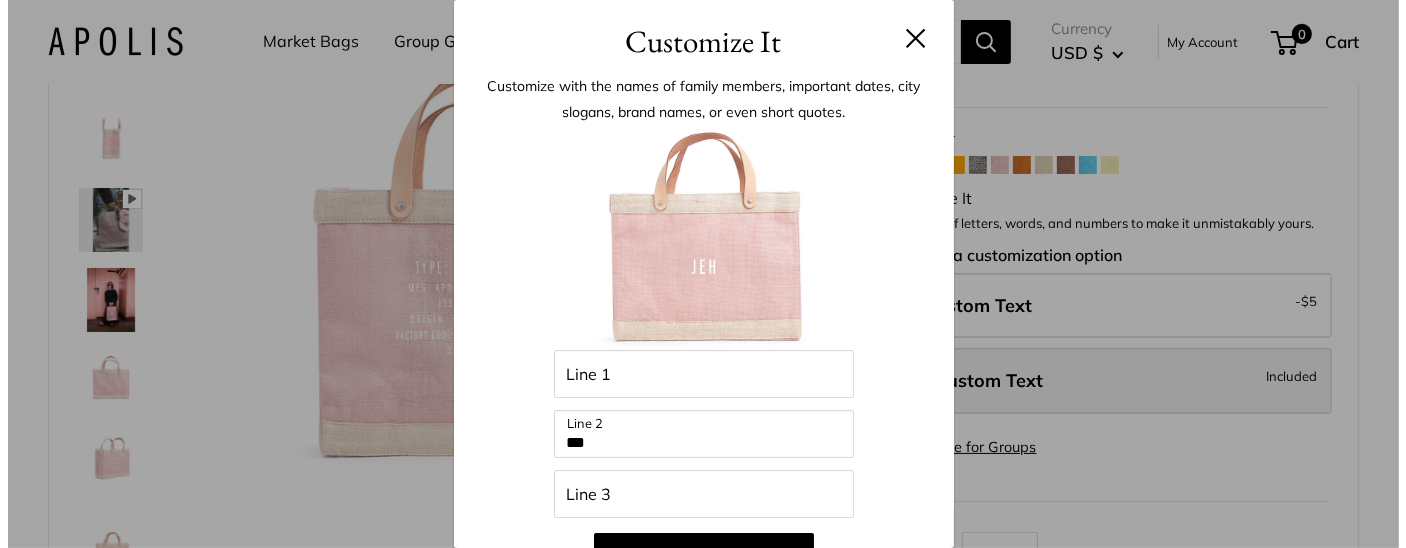 scroll, scrollTop: 0, scrollLeft: 0, axis: both 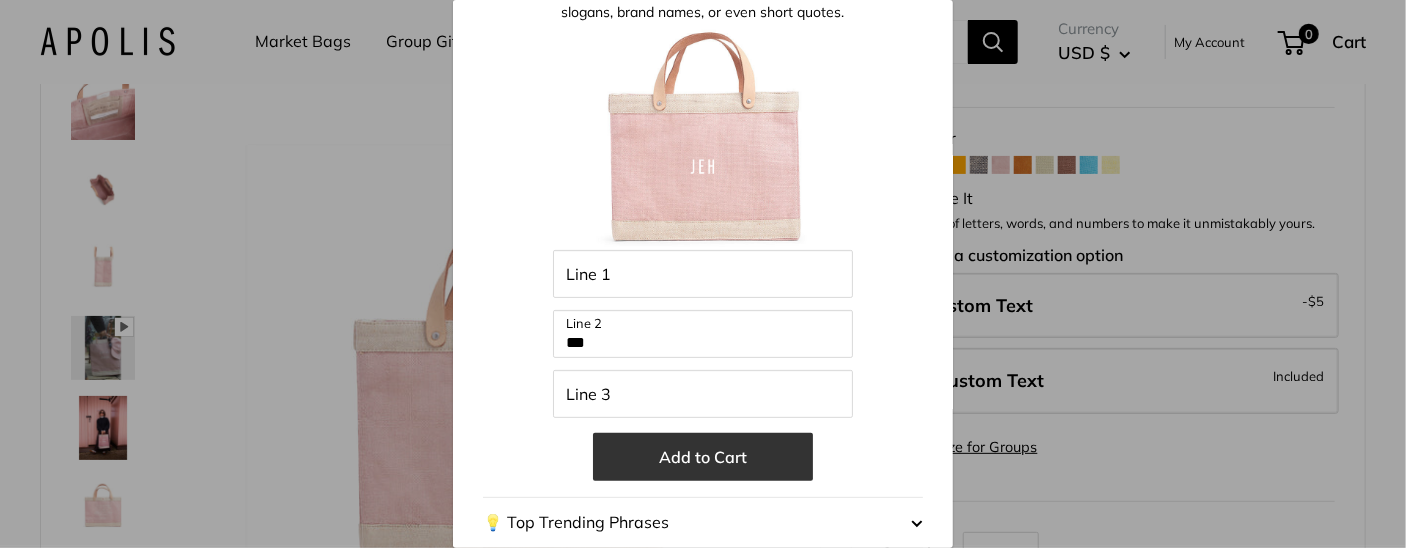 click on "Add to Cart" at bounding box center [703, 457] 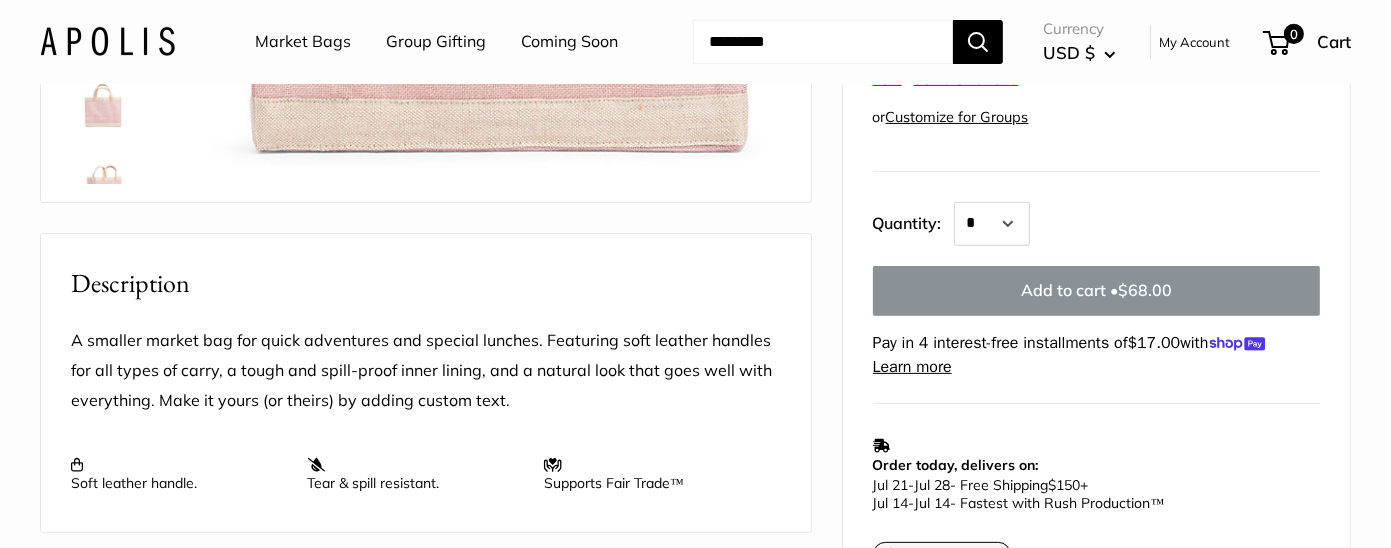 scroll, scrollTop: 568, scrollLeft: 0, axis: vertical 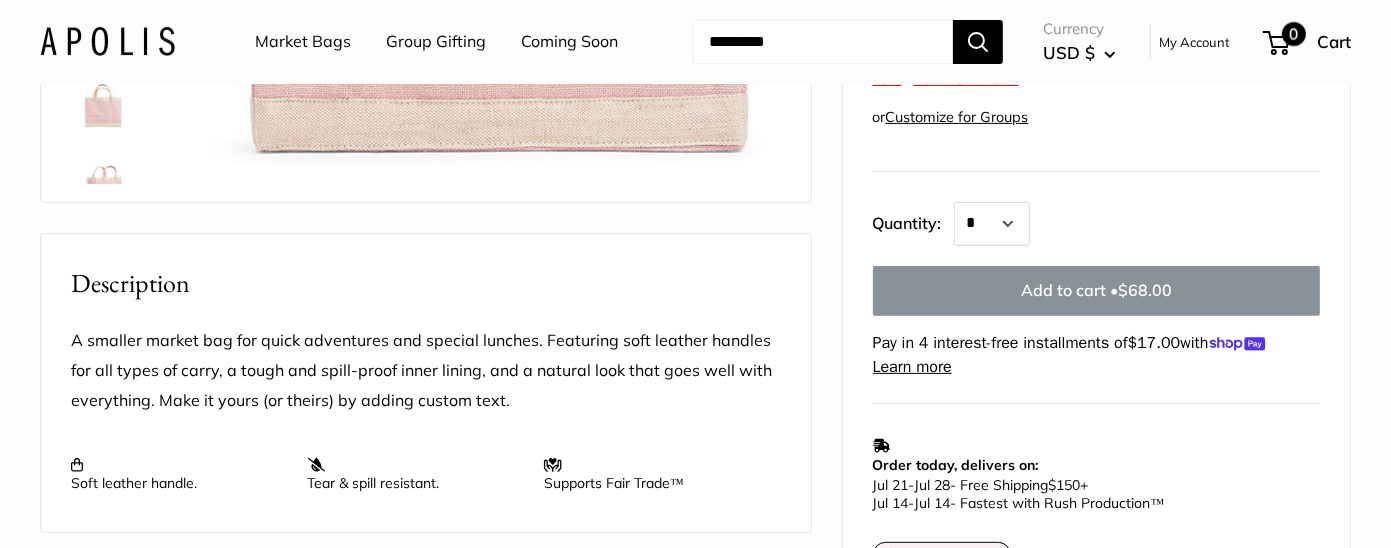 click on "0" at bounding box center [1294, 34] 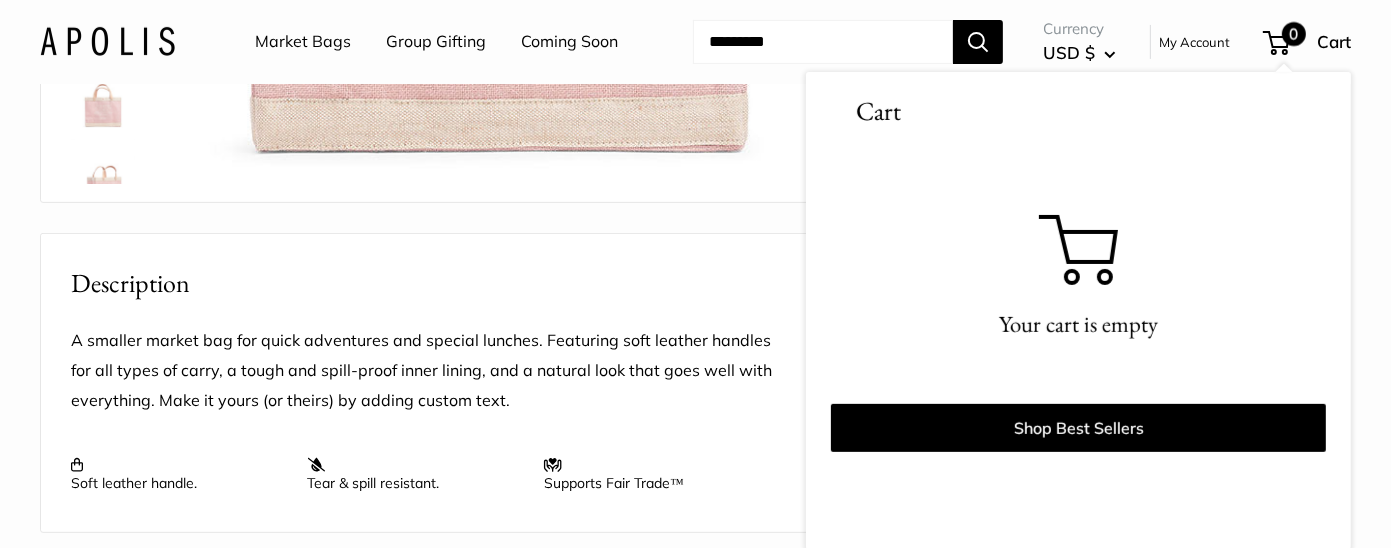 drag, startPoint x: 871, startPoint y: 107, endPoint x: 804, endPoint y: 148, distance: 78.54935 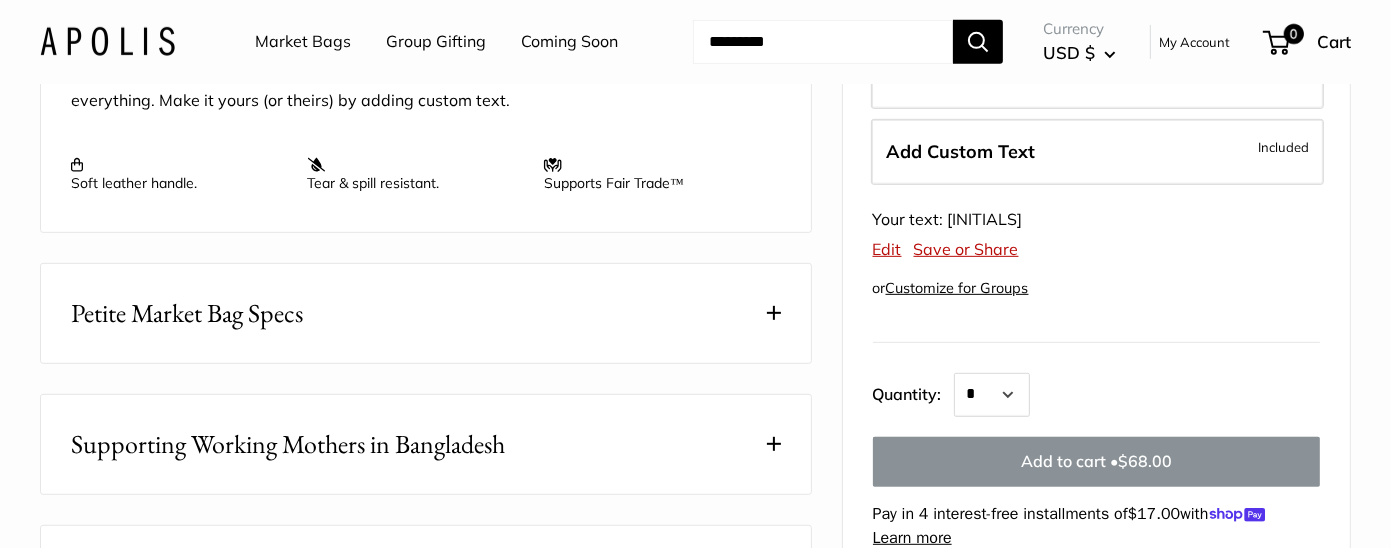 scroll, scrollTop: 868, scrollLeft: 0, axis: vertical 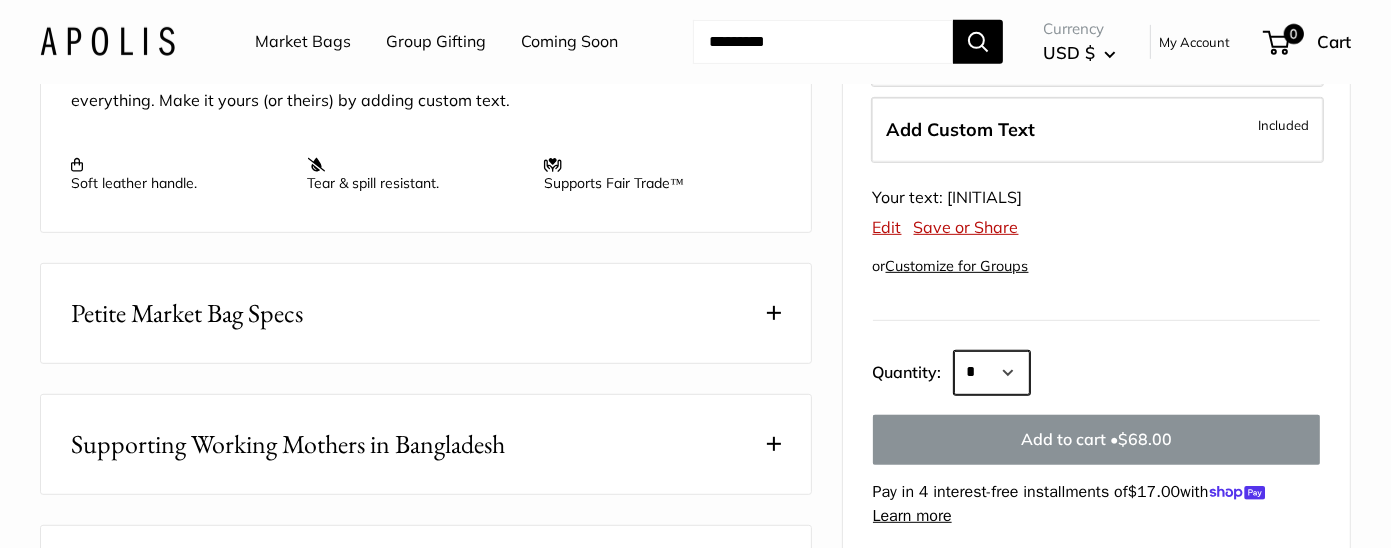 click on "* * * * * * * * * *** *** *** *** *** *** *** *** *** *** *** *** *** *** *** *** *** *** *** *** *** *** *** *** *** *** *** *** *** *** *** *** *** *** *** *** *** *** *** *** *** *** *** *** *** *** *** *** *** *** *** *** *** *** *** *** *** *** *** *** *** *** *** *** *** *** *** *** *** *** *** *** *** *** *** *** *** *** *** *** *** *** *** *** *** *** *** *** *** *** ****" at bounding box center (992, 373) 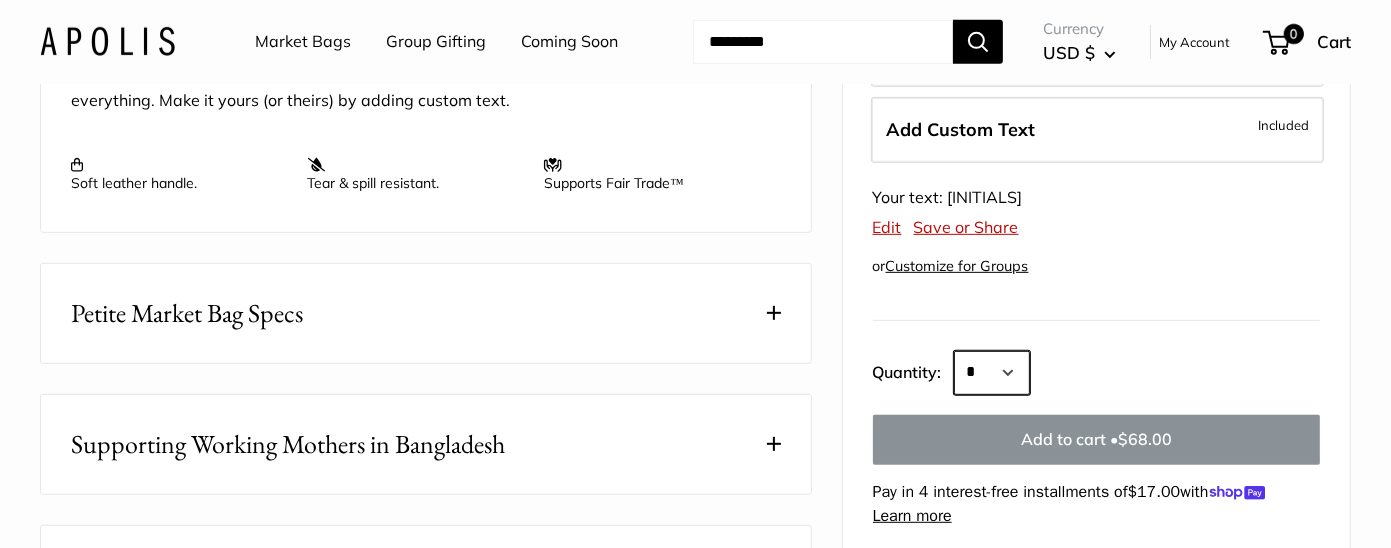 click on "* * * * * * * * * *** *** *** *** *** *** *** *** *** *** *** *** *** *** *** *** *** *** *** *** *** *** *** *** *** *** *** *** *** *** *** *** *** *** *** *** *** *** *** *** *** *** *** *** *** *** *** *** *** *** *** *** *** *** *** *** *** *** *** *** *** *** *** *** *** *** *** *** *** *** *** *** *** *** *** *** *** *** *** *** *** *** *** *** *** *** *** *** *** *** ****" at bounding box center [992, 373] 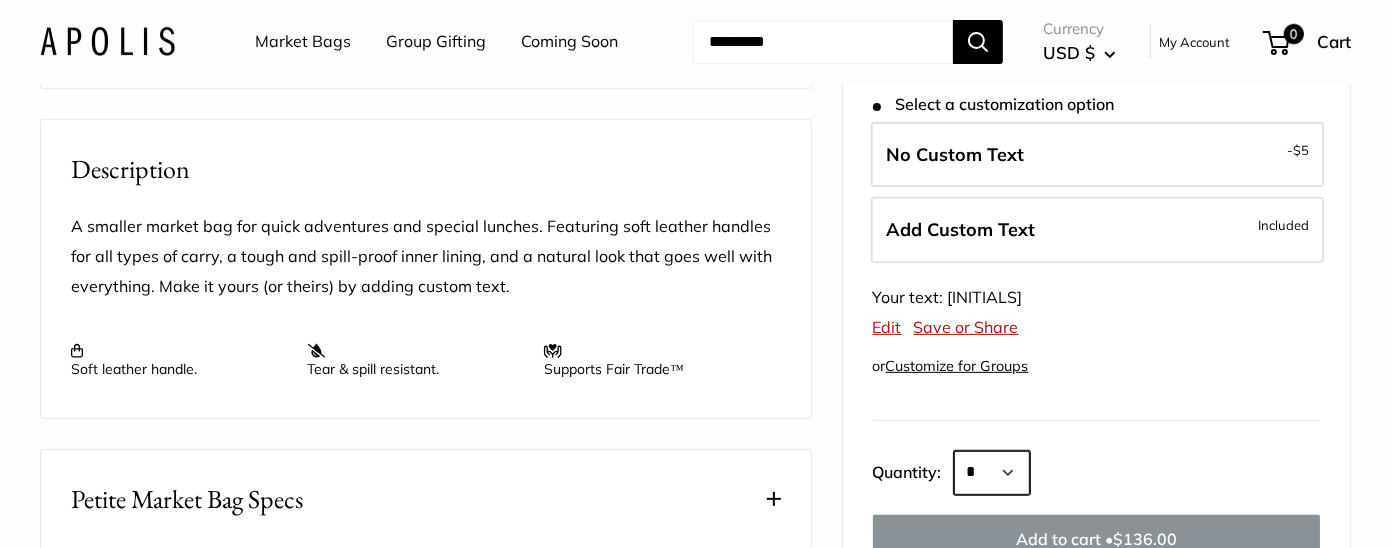 scroll, scrollTop: 768, scrollLeft: 0, axis: vertical 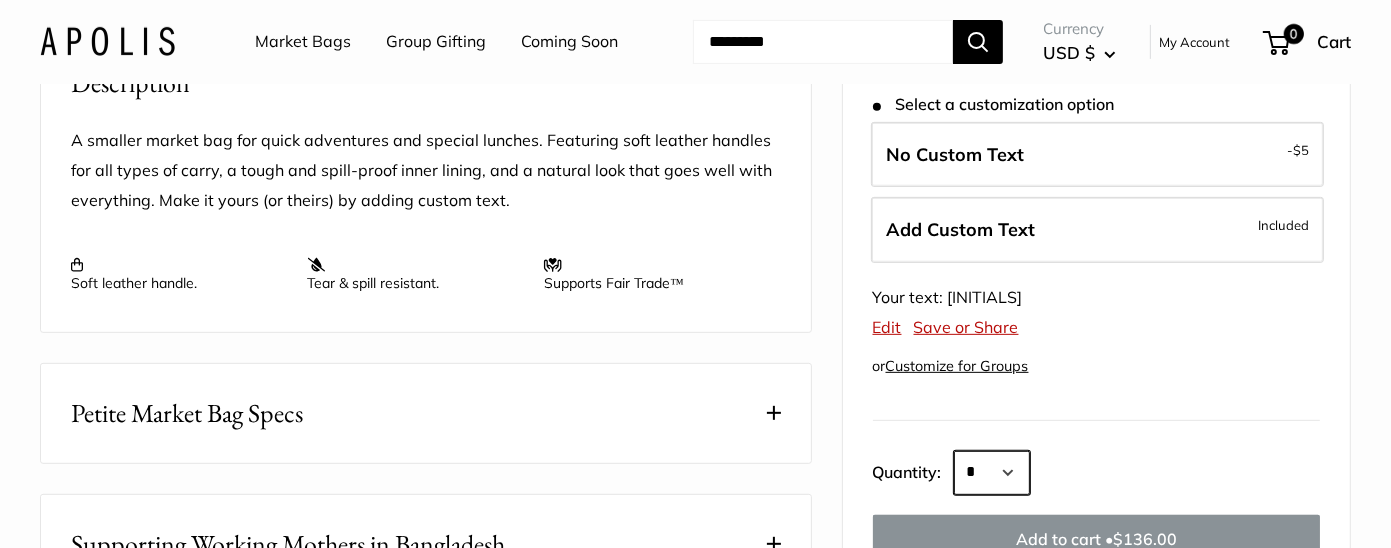 click on "* * * * * * * * * *** *** *** *** *** *** *** *** *** *** *** *** *** *** *** *** *** *** *** *** *** *** *** *** *** *** *** *** *** *** *** *** *** *** *** *** *** *** *** *** *** *** *** *** *** *** *** *** *** *** *** *** *** *** *** *** *** *** *** *** *** *** *** *** *** *** *** *** *** *** *** *** *** *** *** *** *** *** *** *** *** *** *** *** *** *** *** *** *** *** ****" at bounding box center [992, 473] 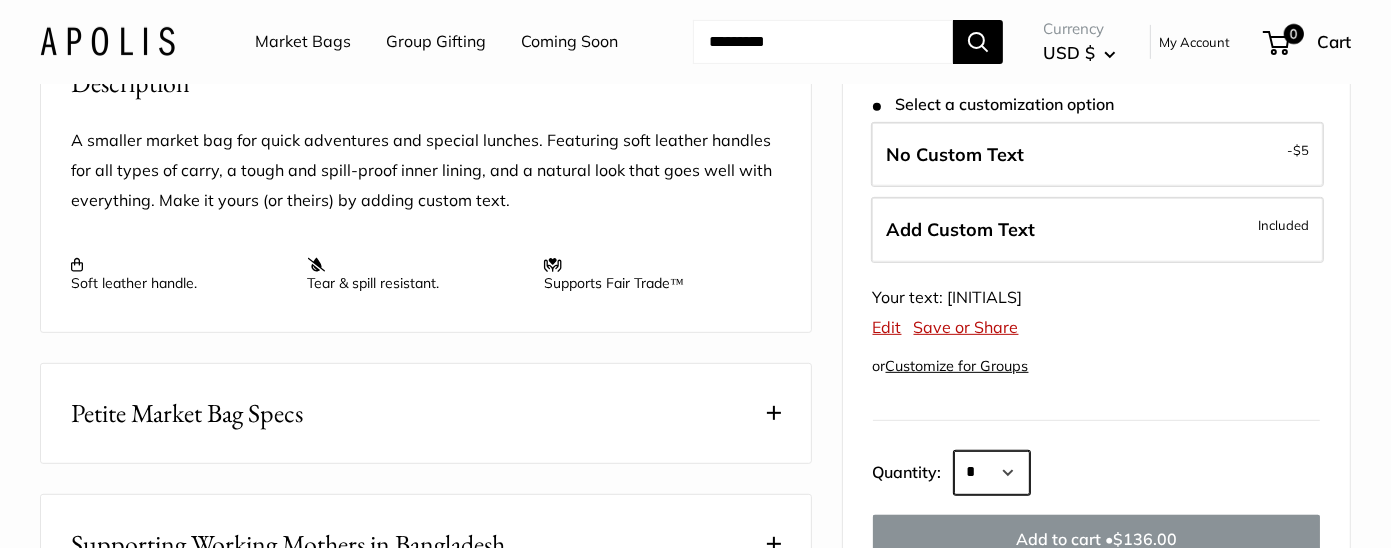 select on "*" 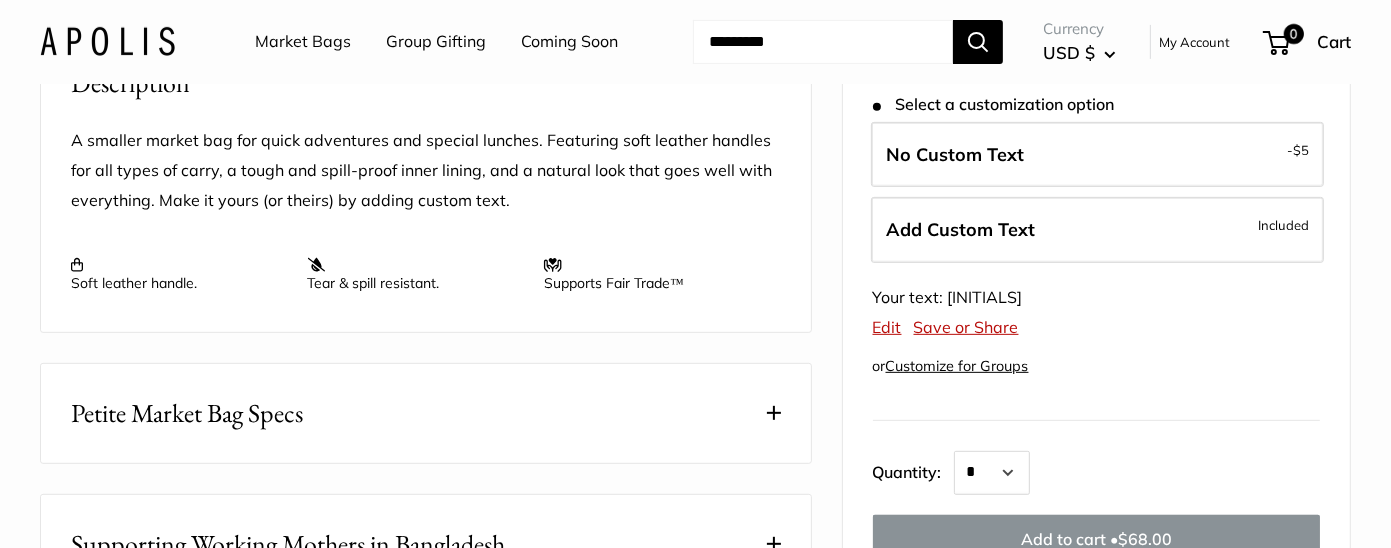 click on "* * * * * * * * * *** *** *** *** *** *** *** *** *** *** *** *** *** *** *** *** *** *** *** *** *** *** *** *** *** *** *** *** *** *** *** *** *** *** *** *** *** *** *** *** *** *** *** *** *** *** *** *** *** *** *** *** *** *** *** *** *** *** *** *** *** *** *** *** *** *** *** *** *** *** *** *** *** *** *** *** *** *** *** *** *** *** *** *** *** *** *** *** *** *** ****" at bounding box center [1137, 470] 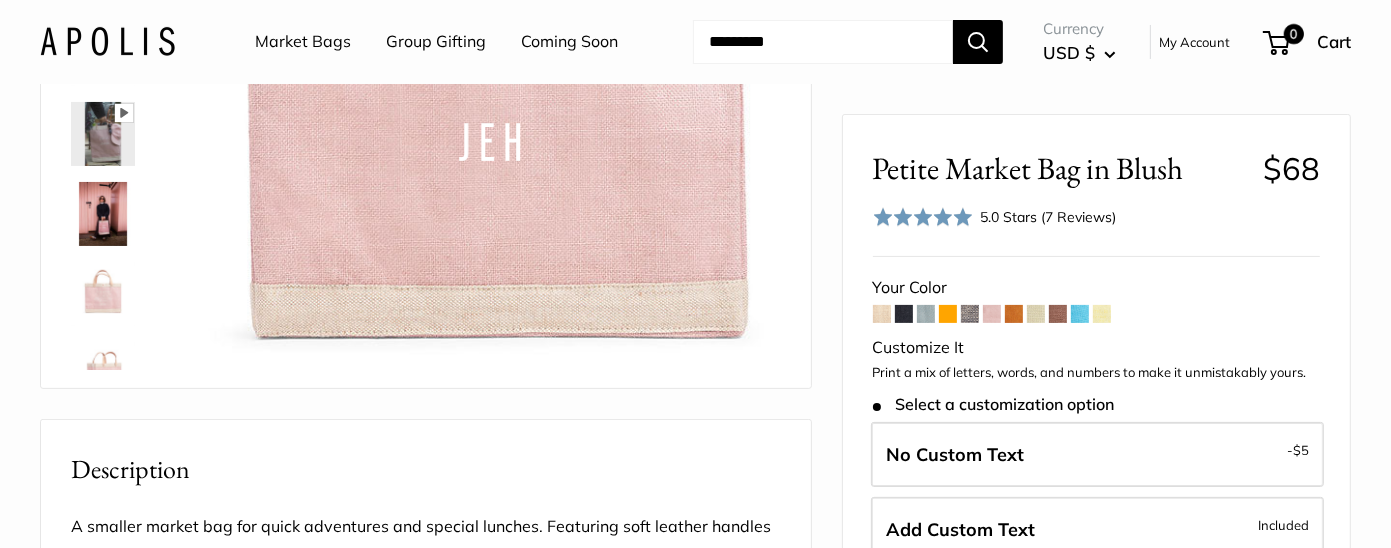 scroll, scrollTop: 268, scrollLeft: 0, axis: vertical 